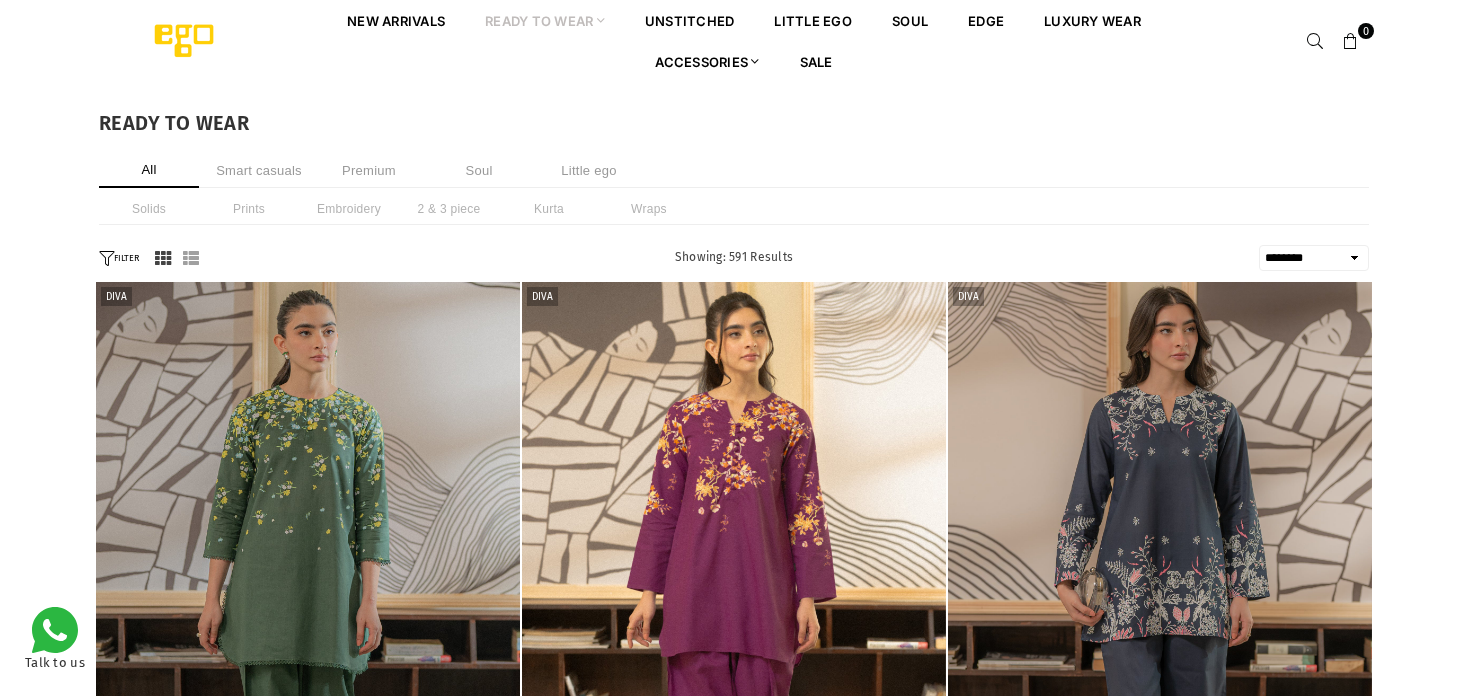 select on "******" 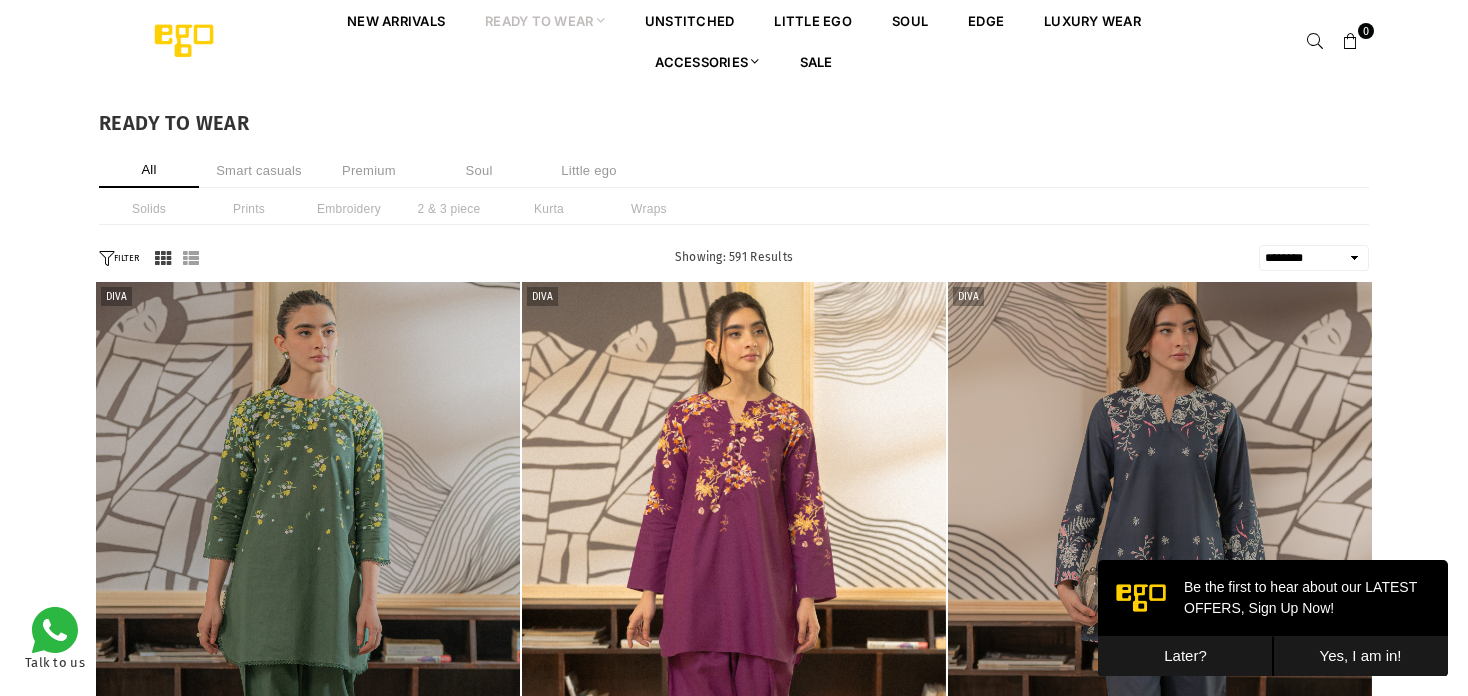 scroll, scrollTop: 0, scrollLeft: 0, axis: both 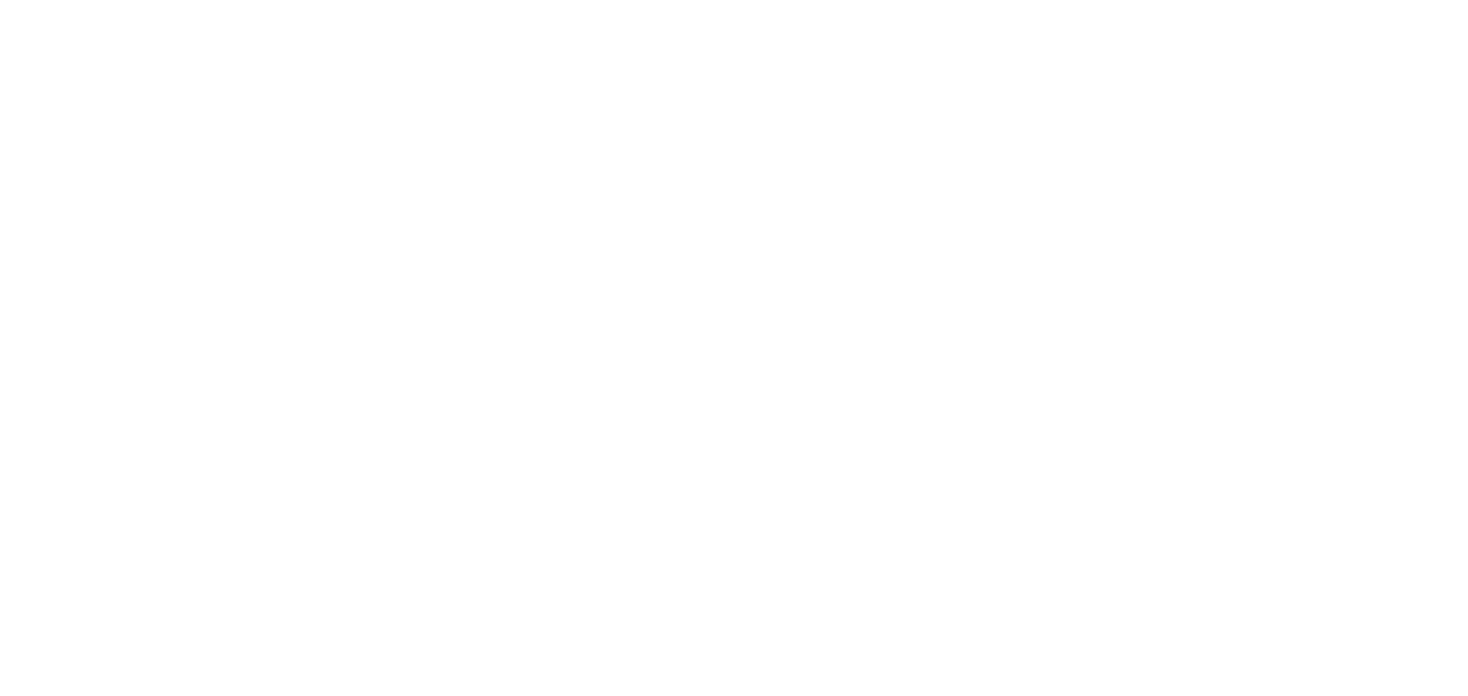 select on "******" 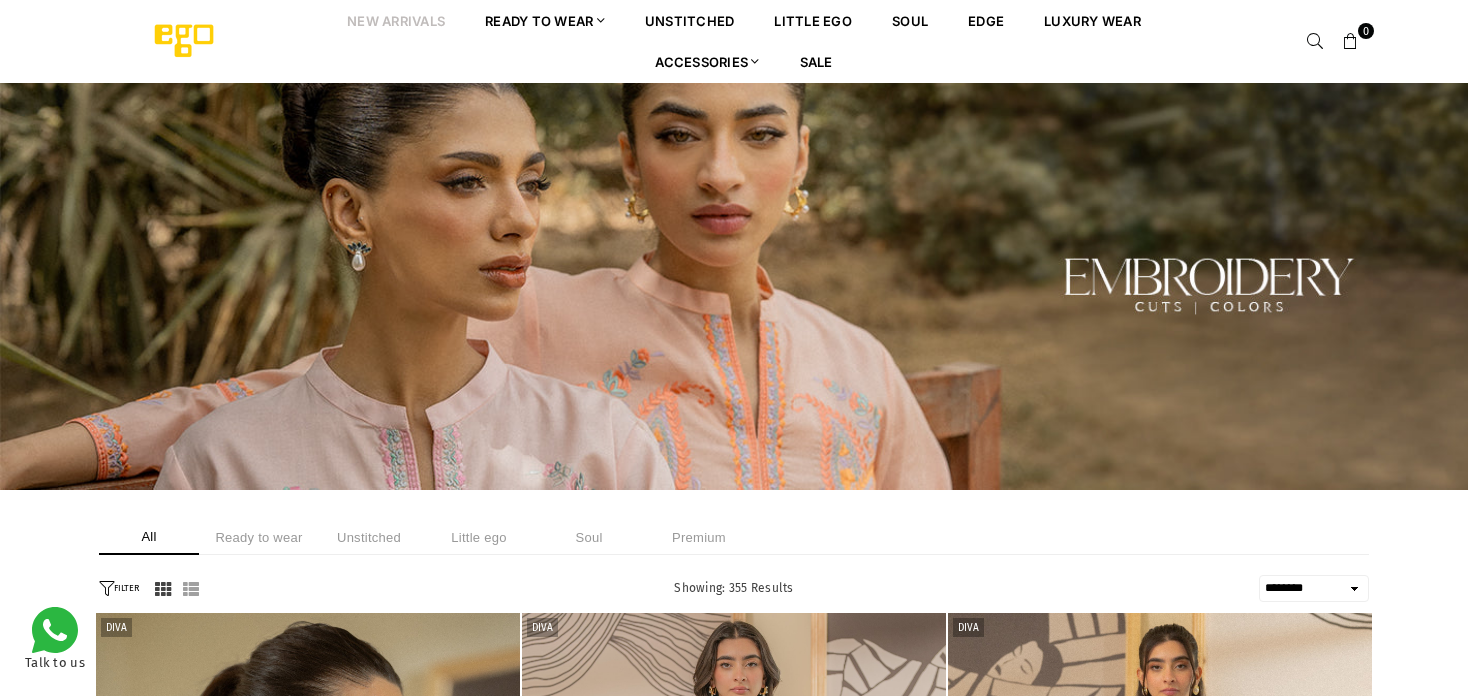 scroll, scrollTop: 0, scrollLeft: 0, axis: both 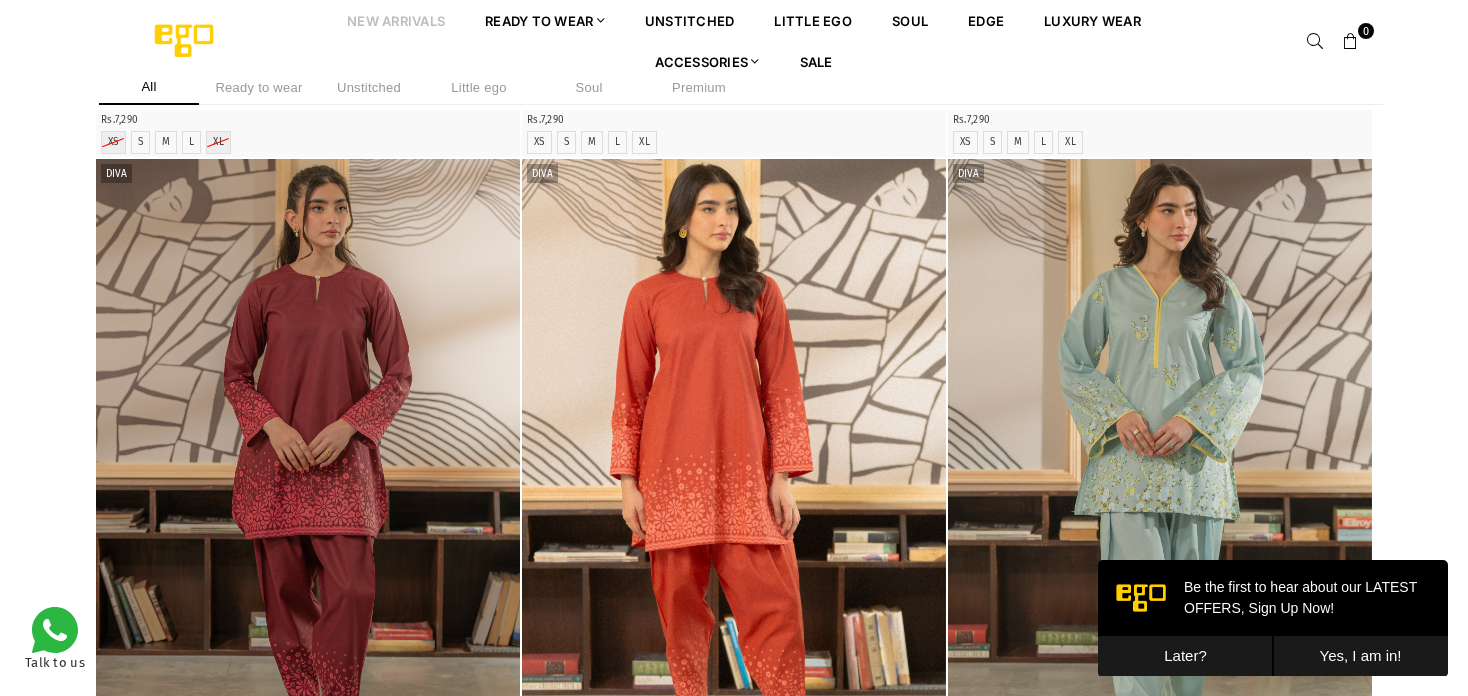 click on "Later?" at bounding box center (1185, 656) 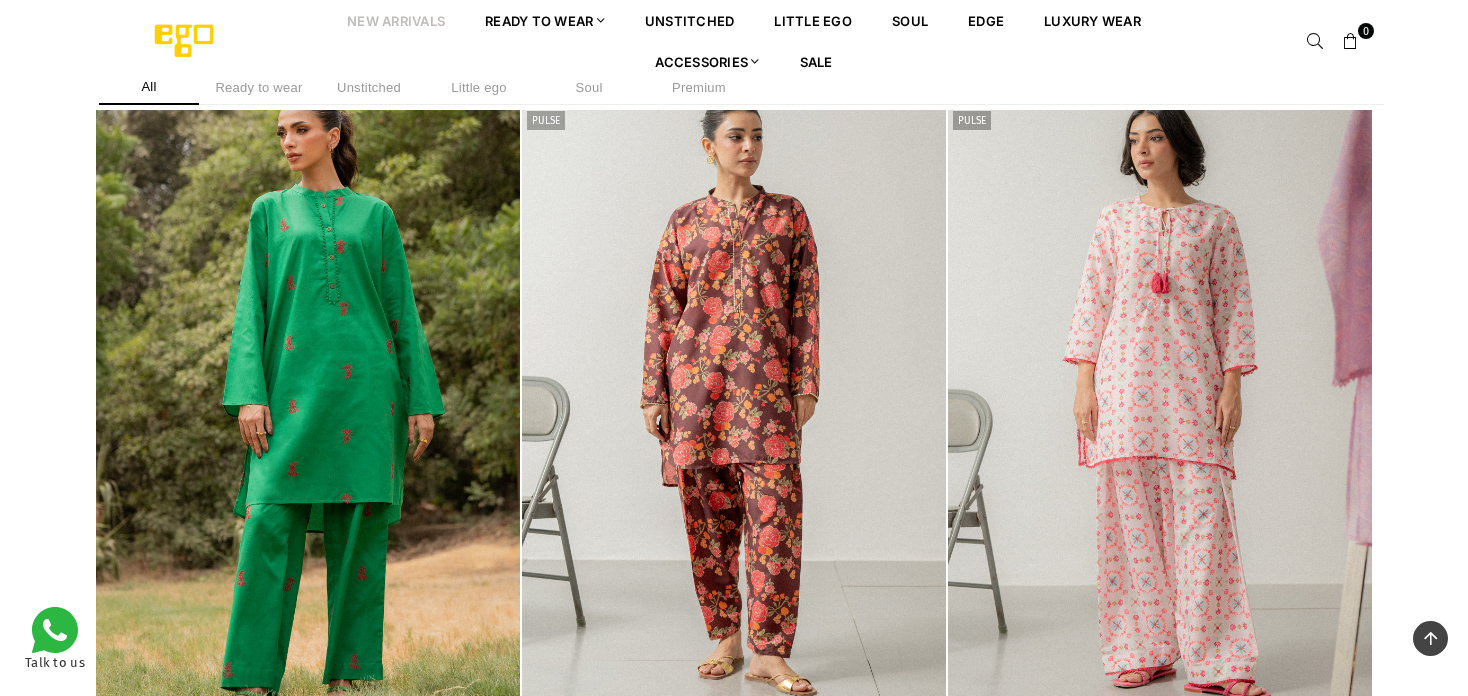 scroll, scrollTop: 3982, scrollLeft: 0, axis: vertical 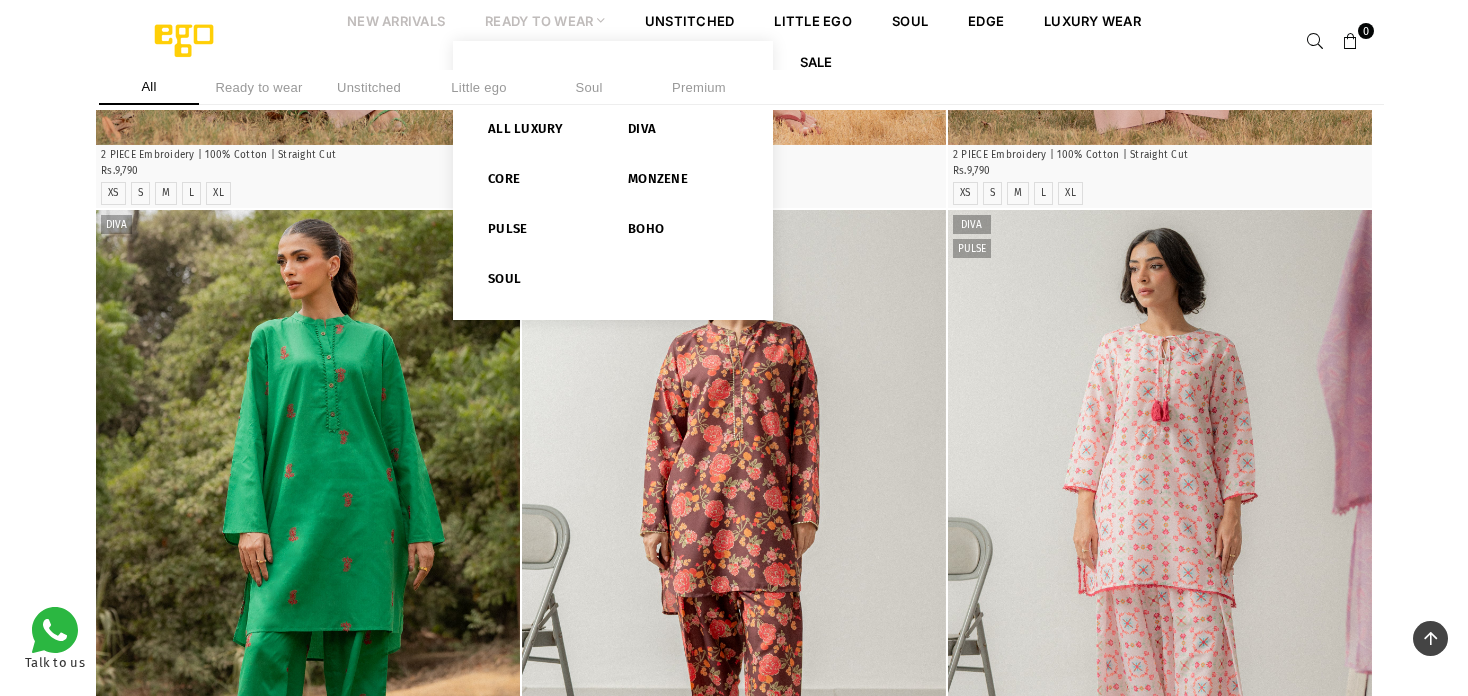 click on "Ready to Wear" at bounding box center [545, 20] 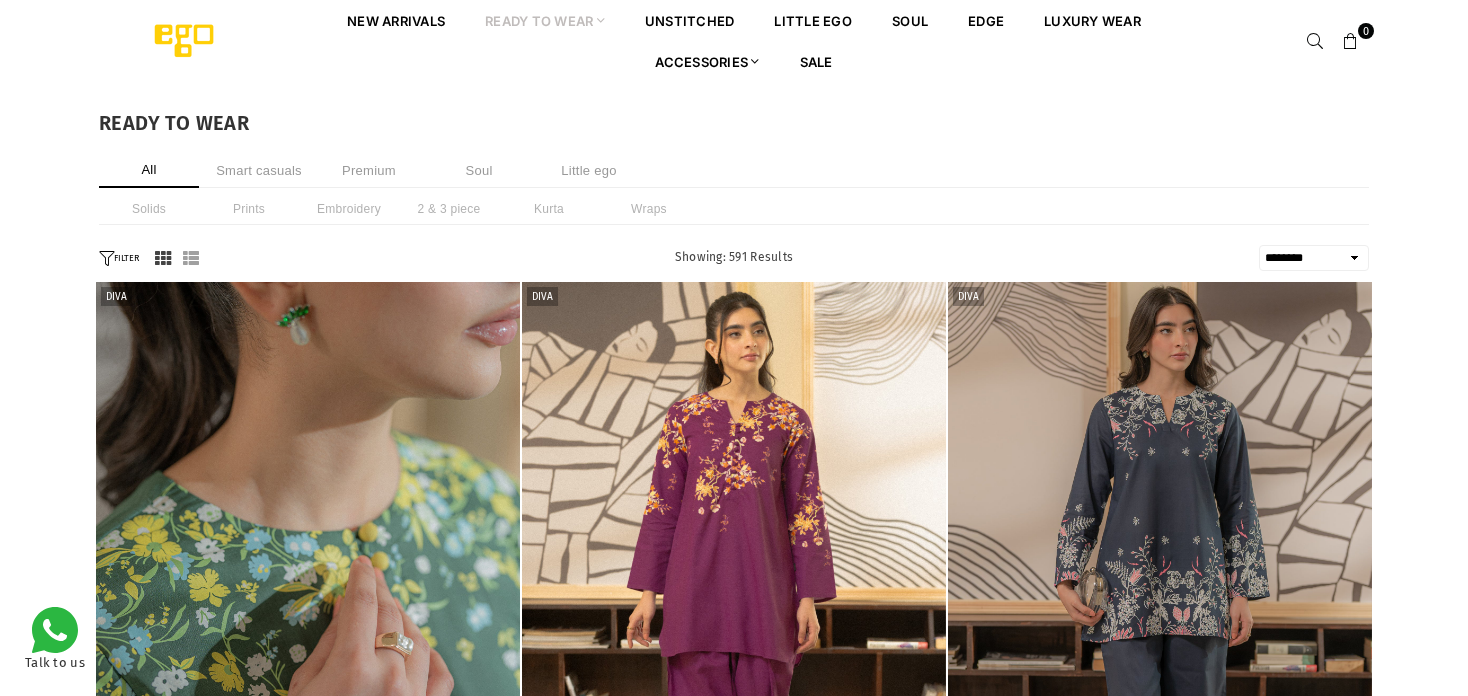 select on "******" 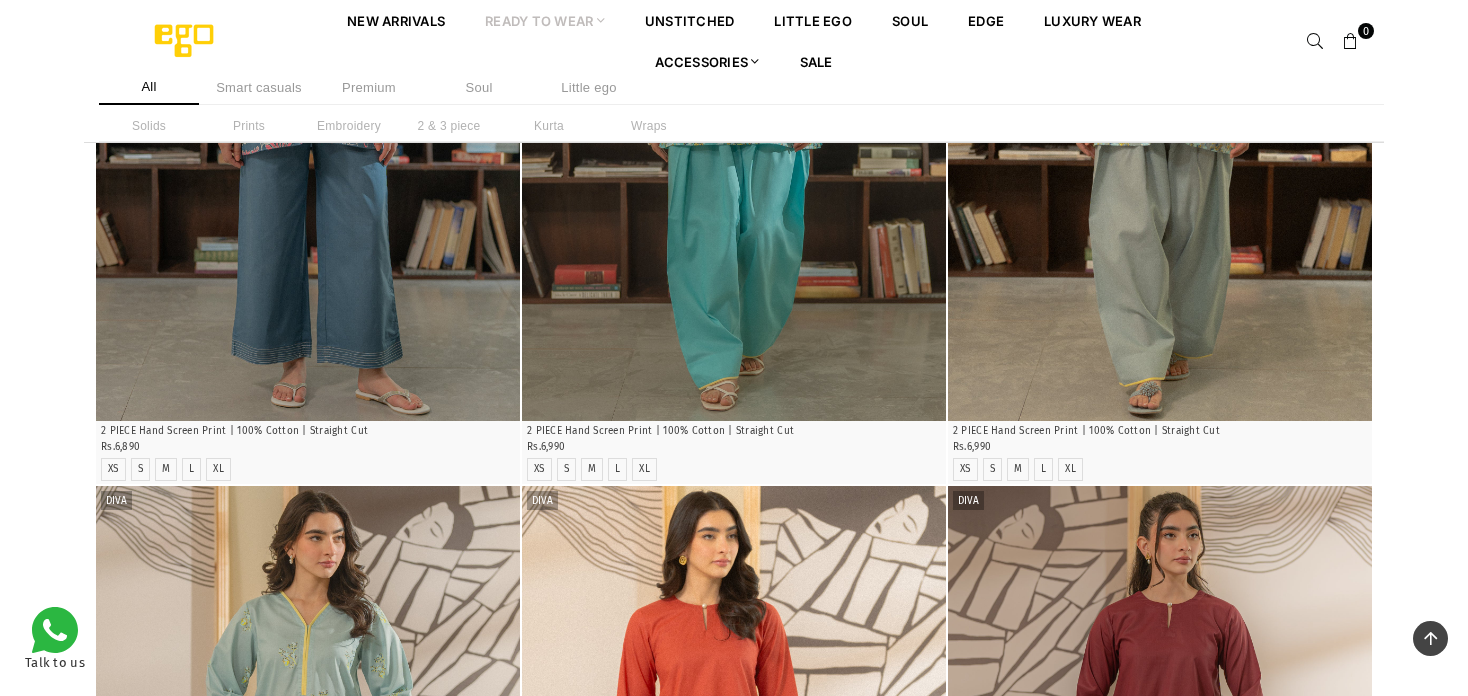 scroll, scrollTop: 0, scrollLeft: 0, axis: both 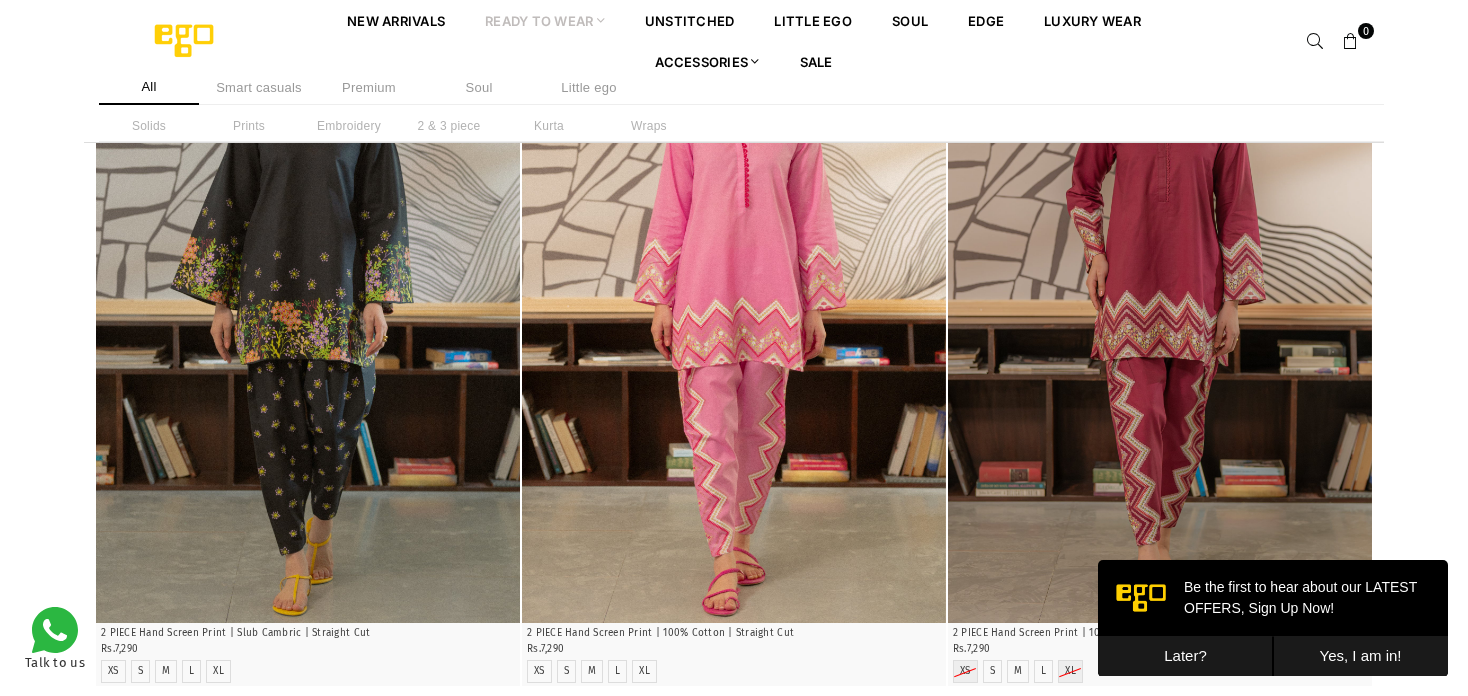click on "Later?" at bounding box center [1185, 656] 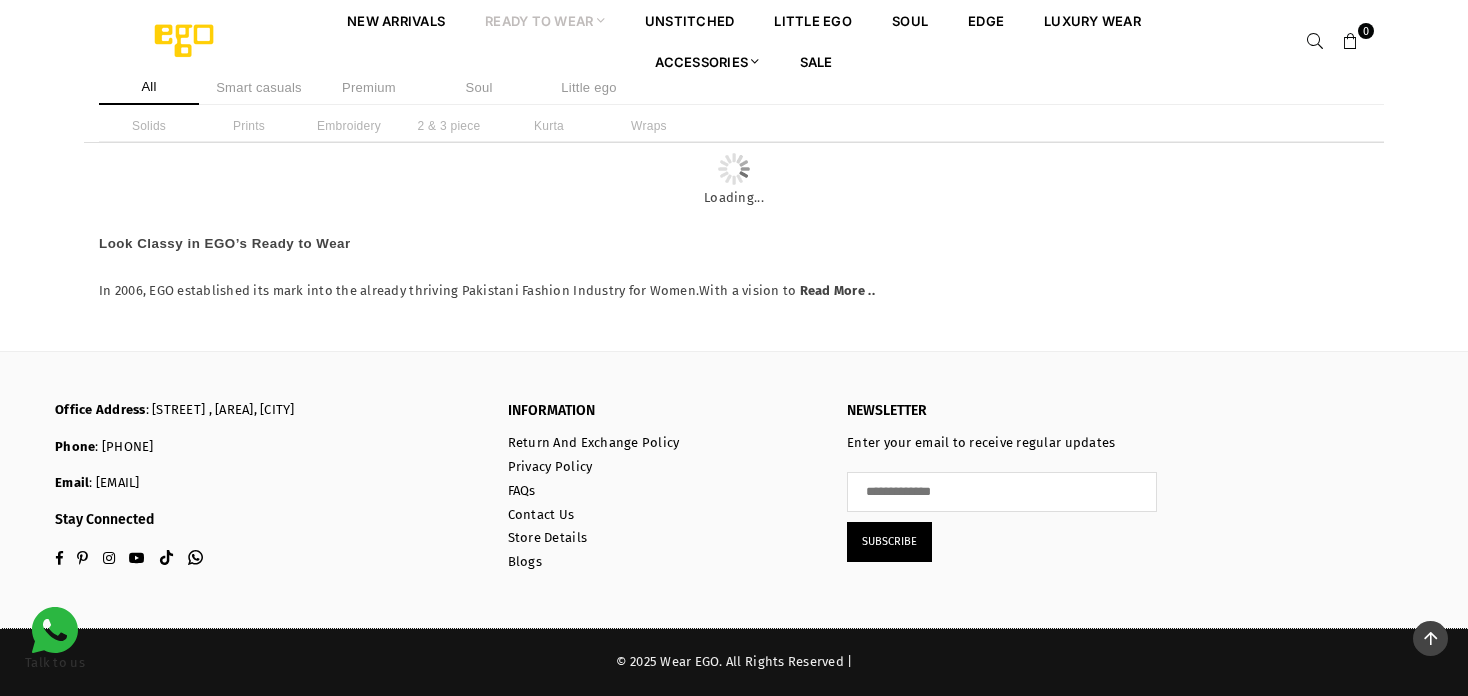 scroll, scrollTop: 31100, scrollLeft: 0, axis: vertical 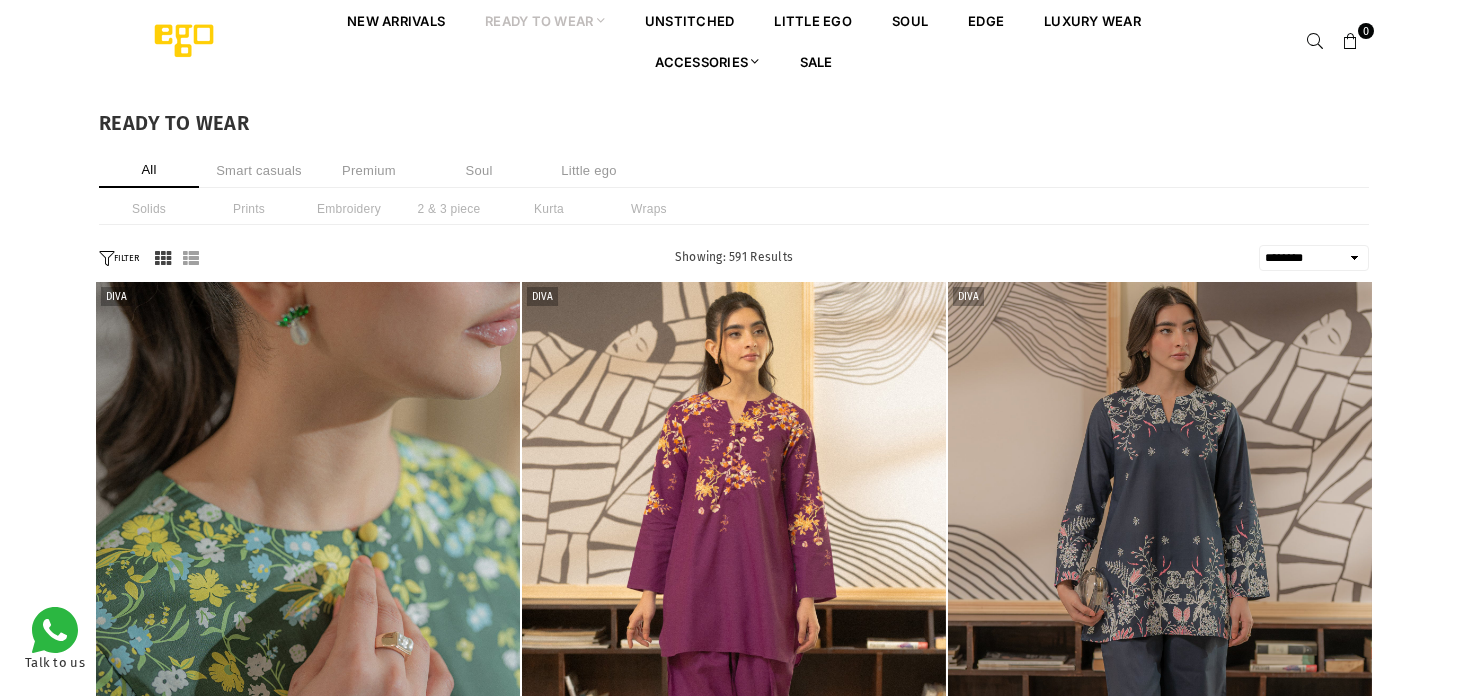 select on "******" 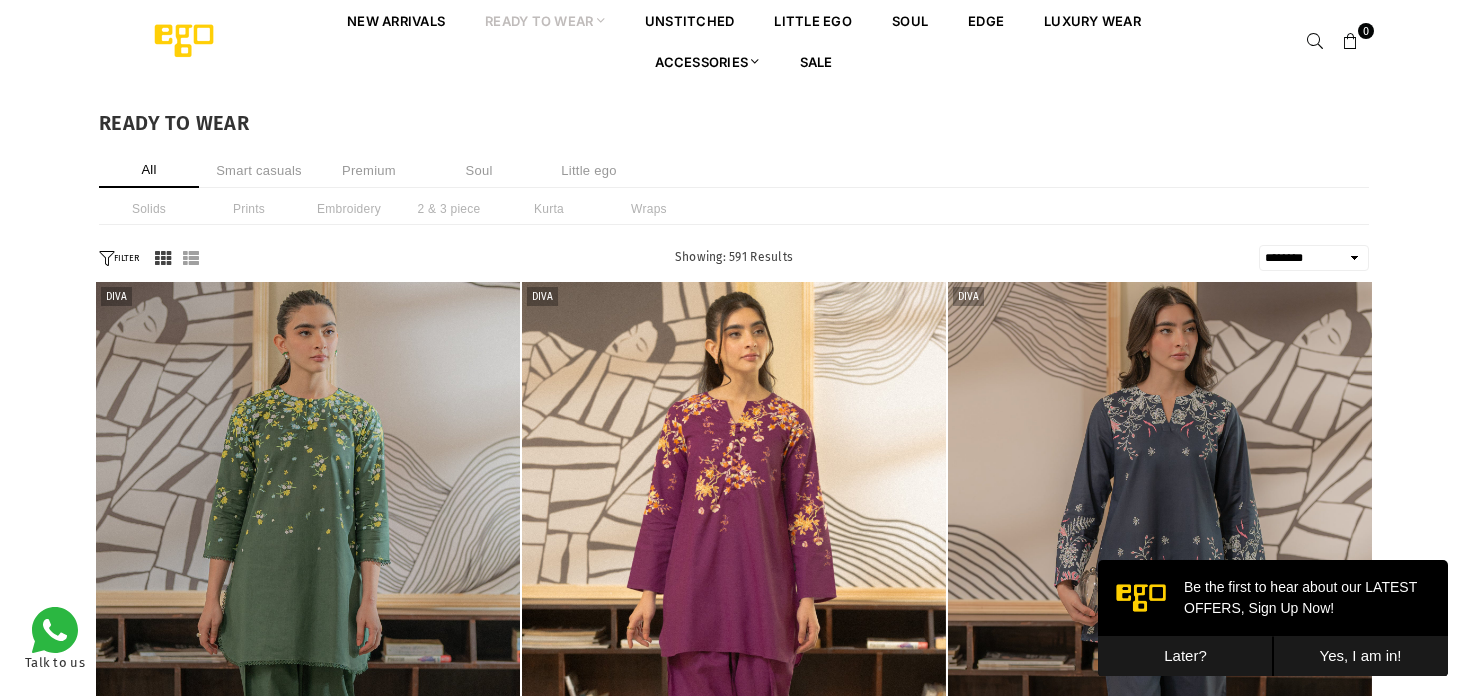 scroll, scrollTop: 0, scrollLeft: 0, axis: both 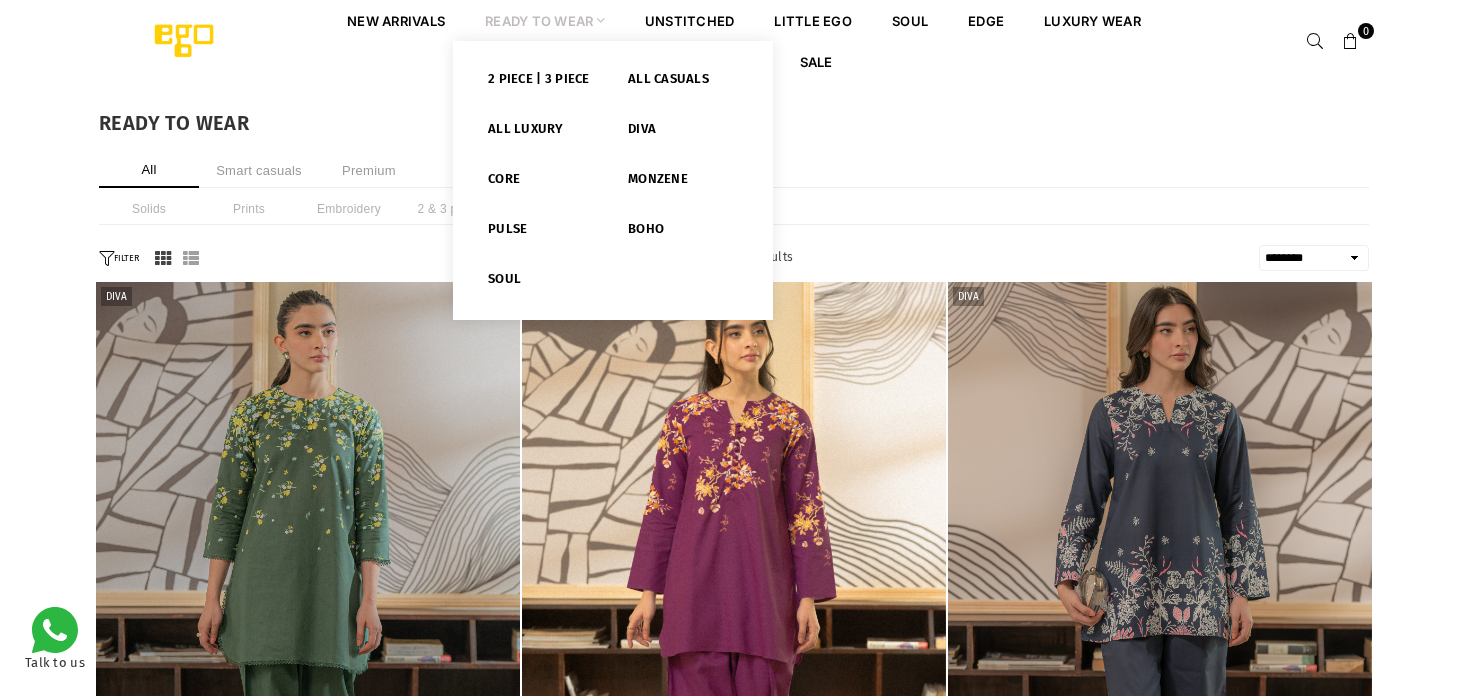 click on "Ready to Wear" at bounding box center [545, 20] 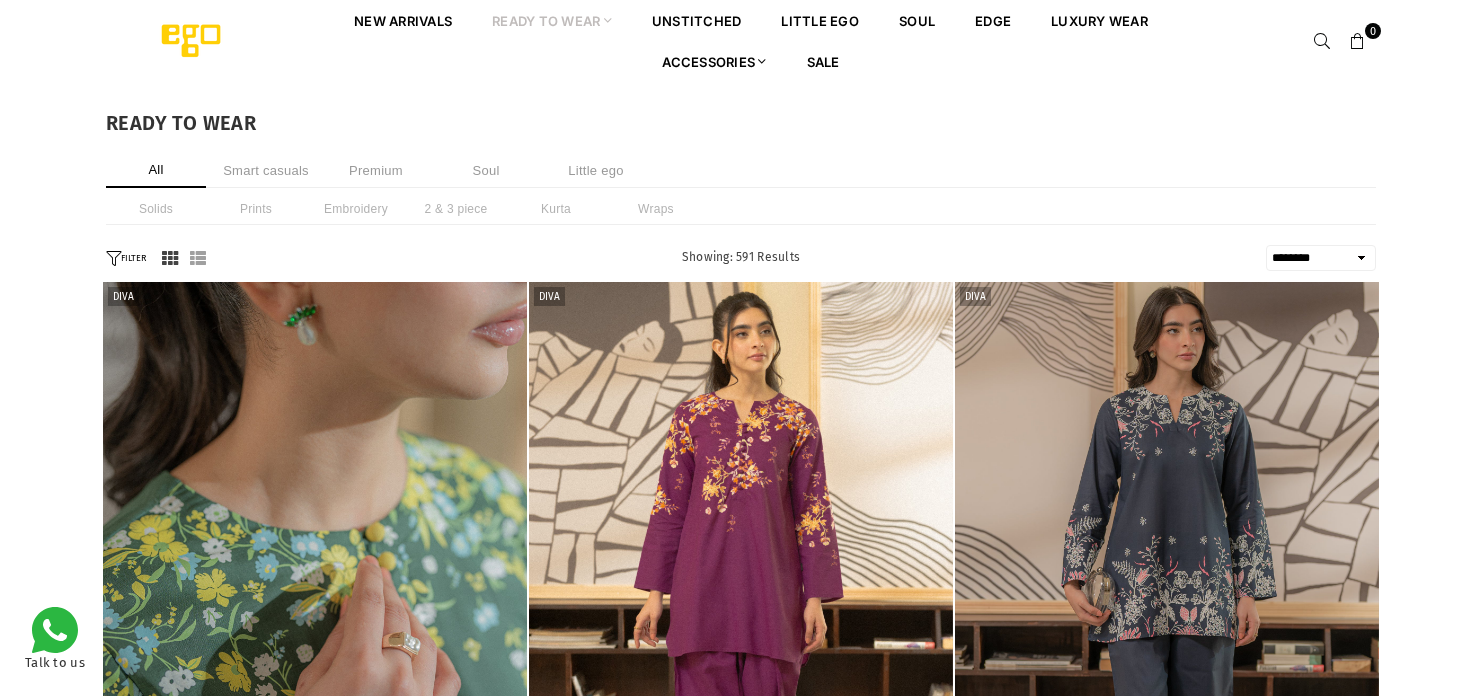 select on "******" 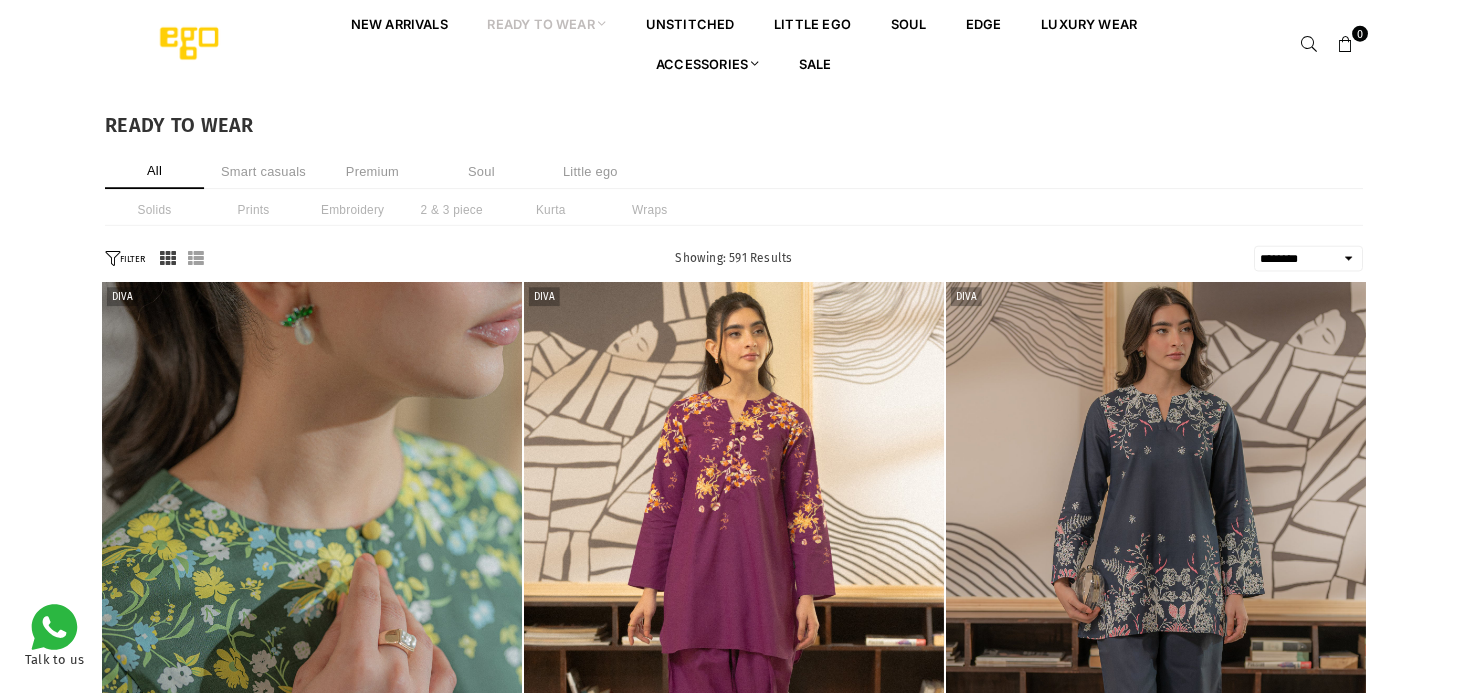 scroll, scrollTop: 0, scrollLeft: 0, axis: both 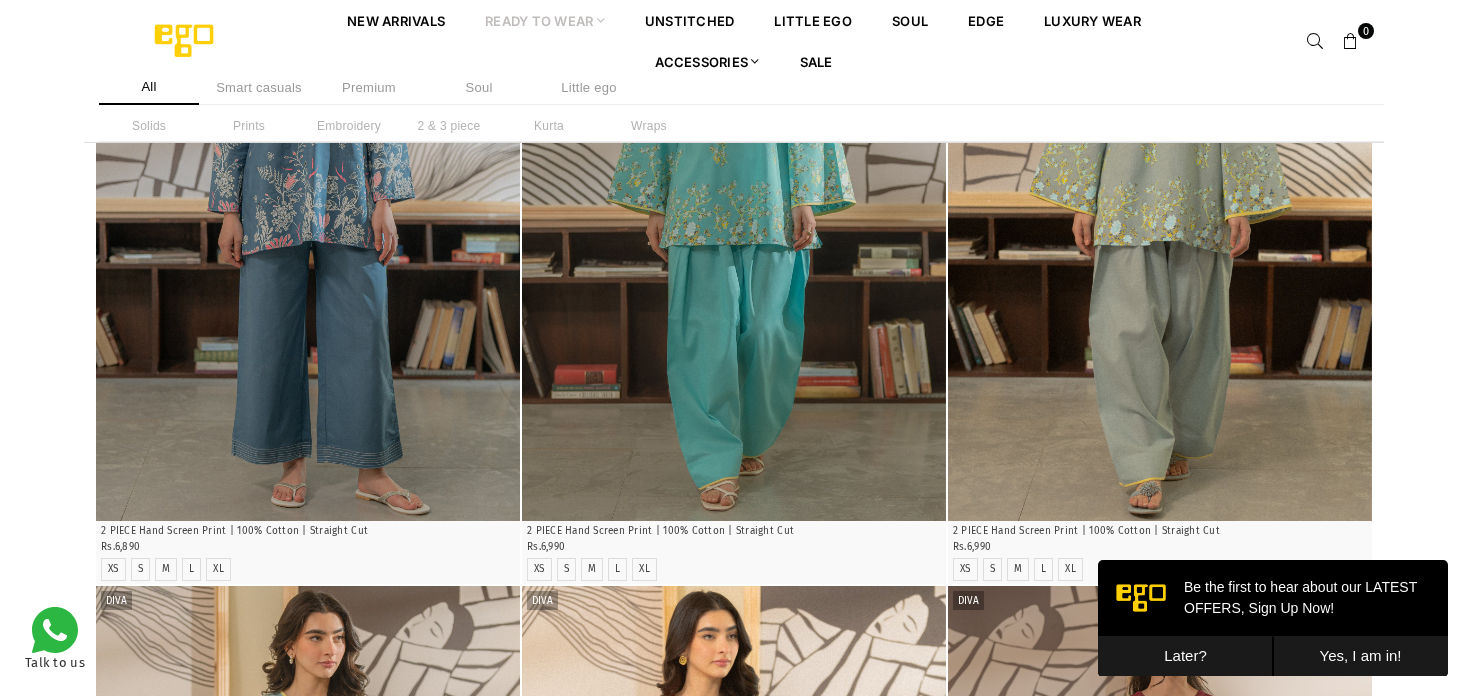 click on "Later?" at bounding box center [1185, 656] 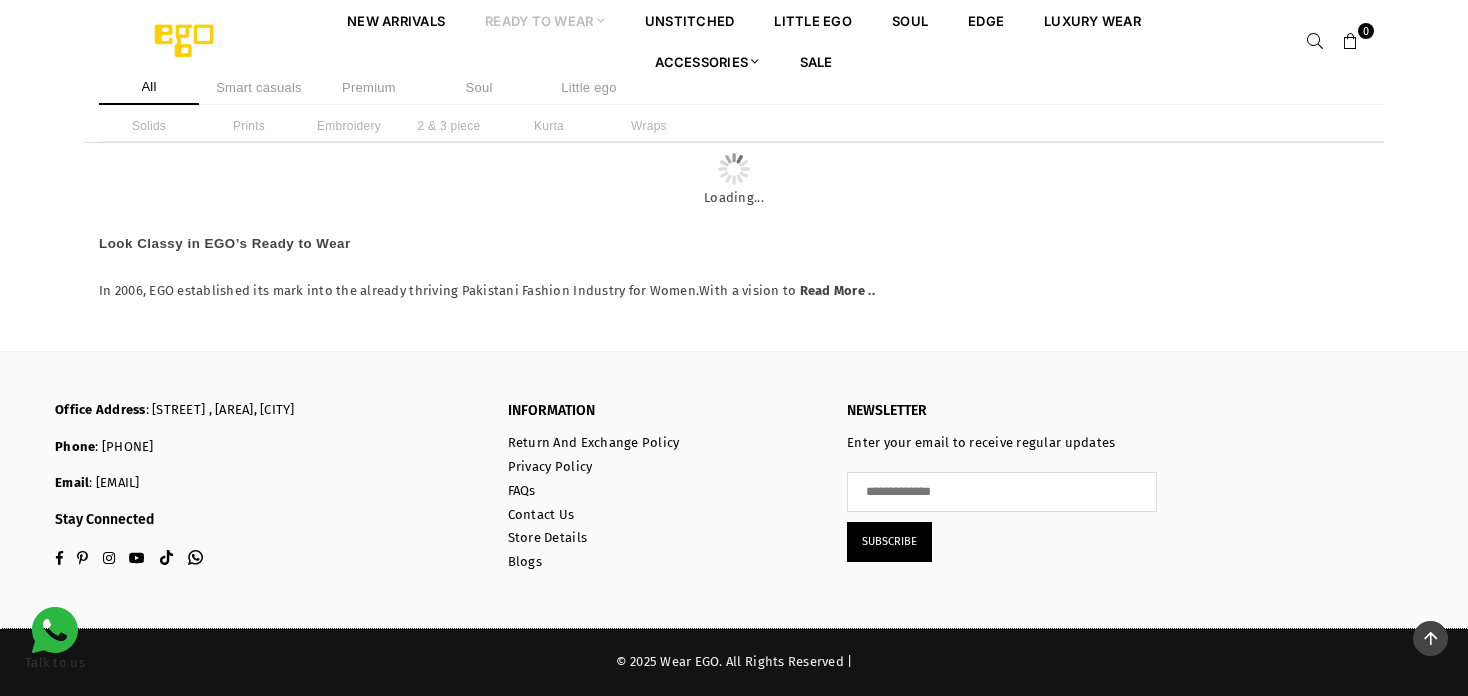 scroll, scrollTop: 7846, scrollLeft: 0, axis: vertical 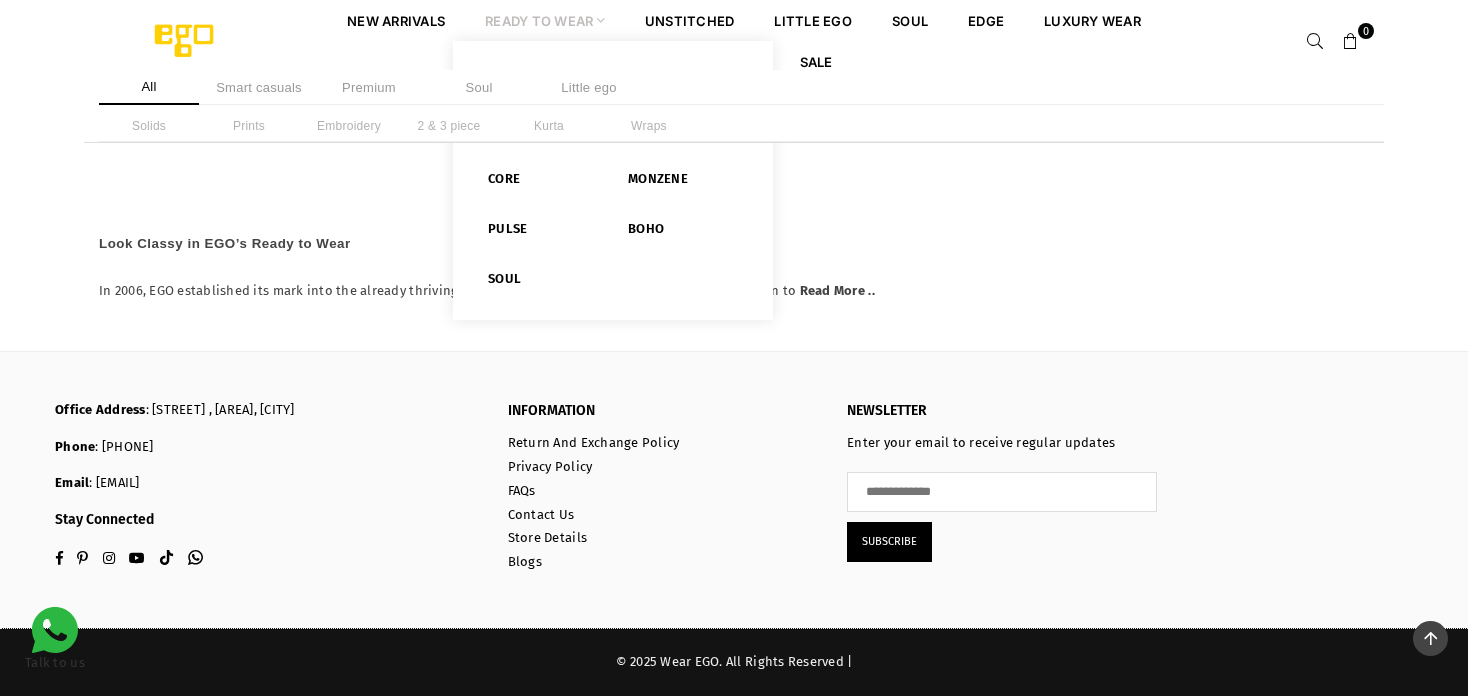 click on "Ready to Wear" at bounding box center [545, 20] 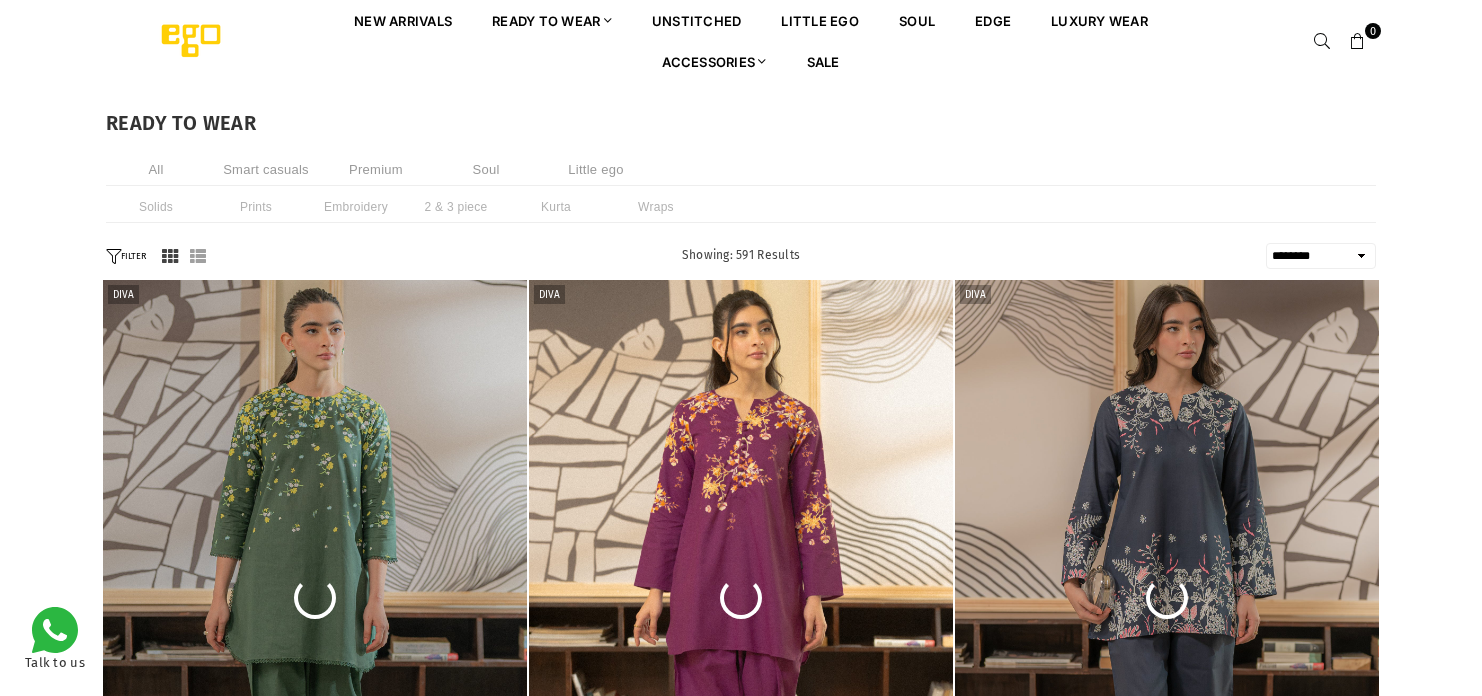 select on "******" 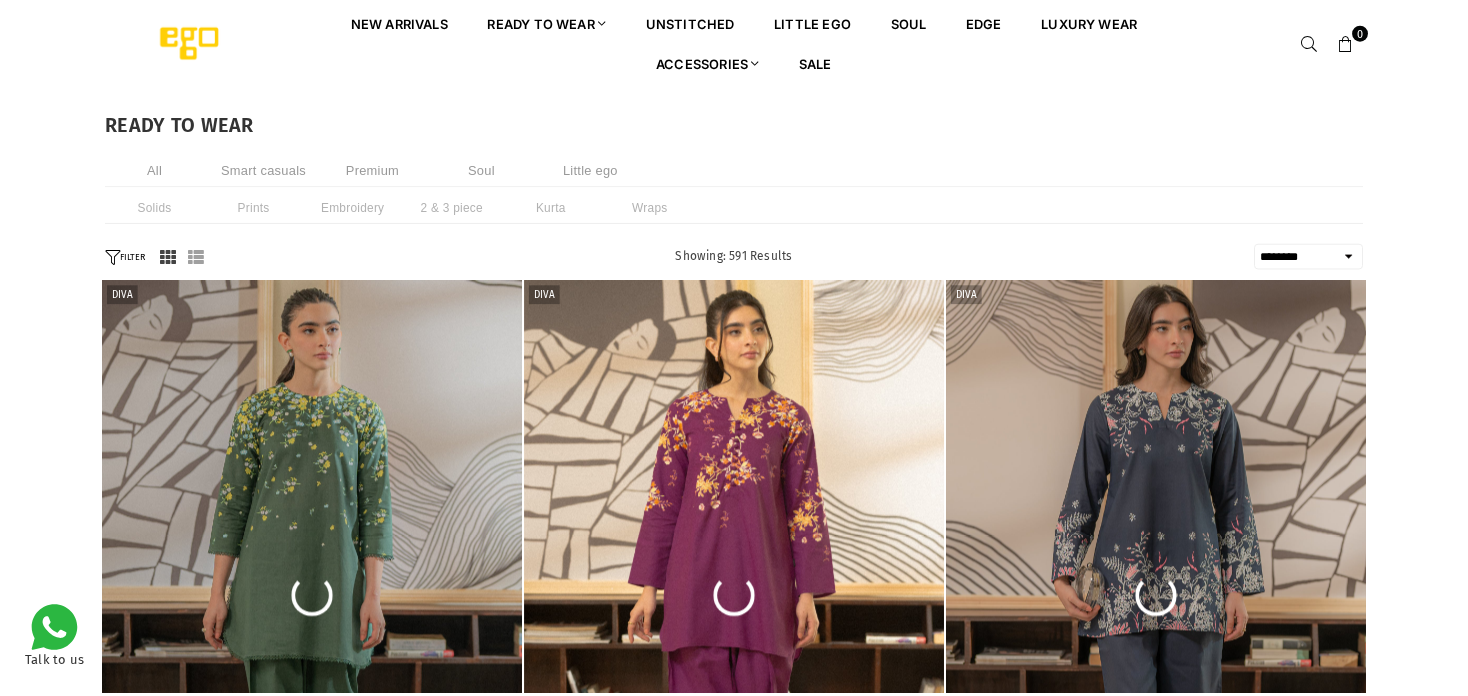 scroll, scrollTop: 0, scrollLeft: 0, axis: both 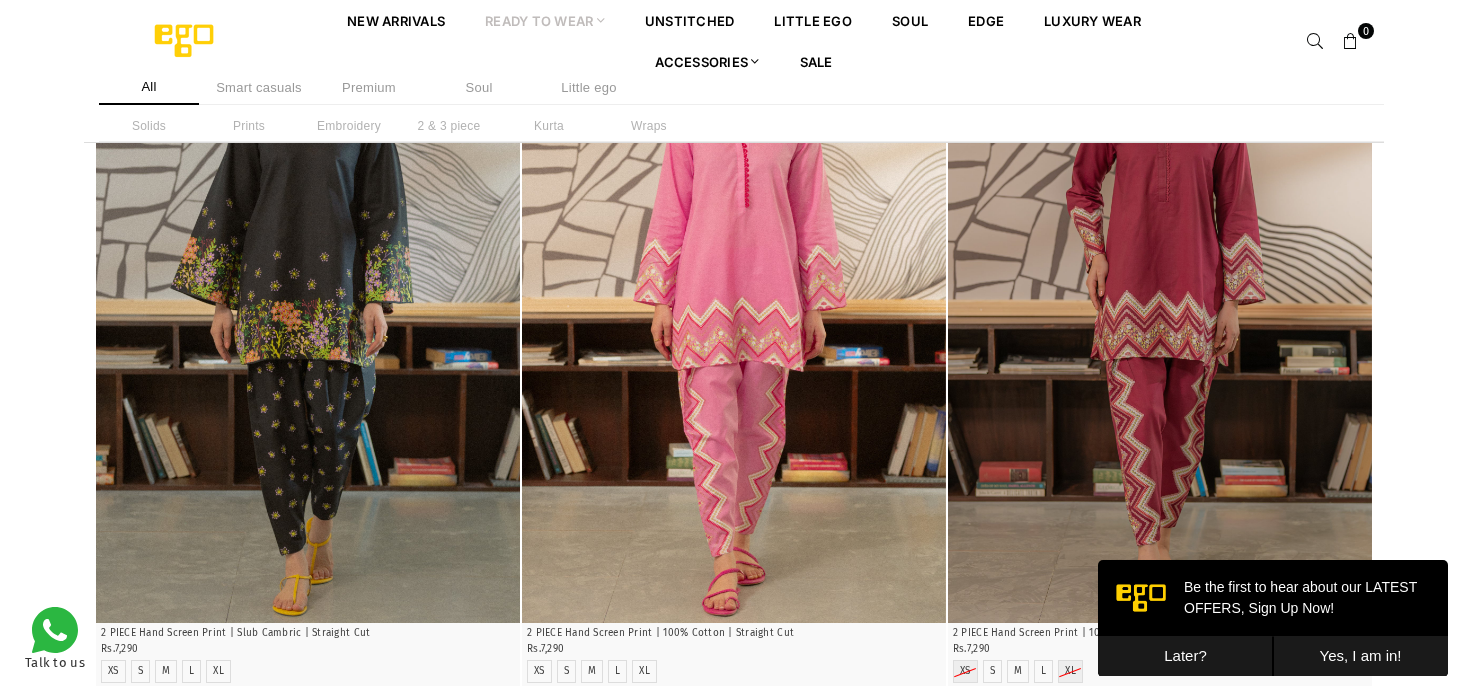 click on "Later?" at bounding box center [1185, 656] 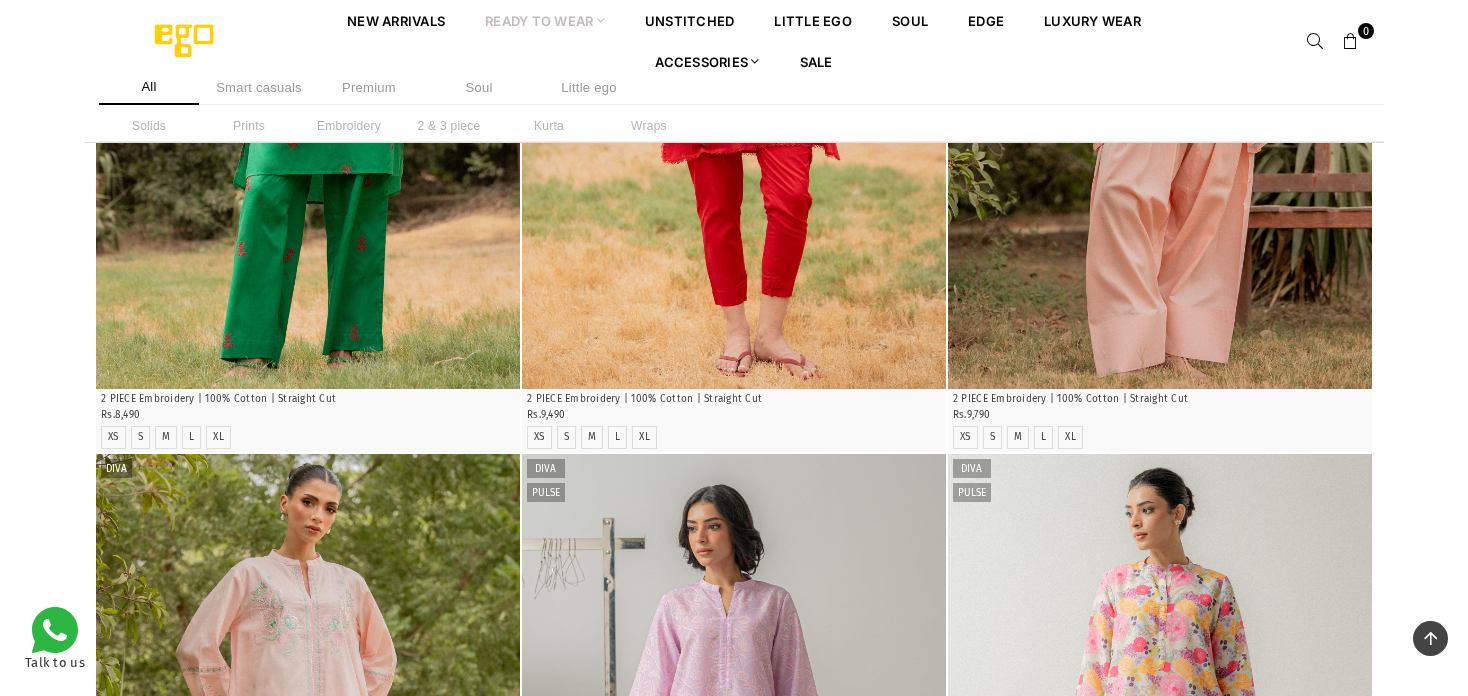 scroll, scrollTop: 3300, scrollLeft: 0, axis: vertical 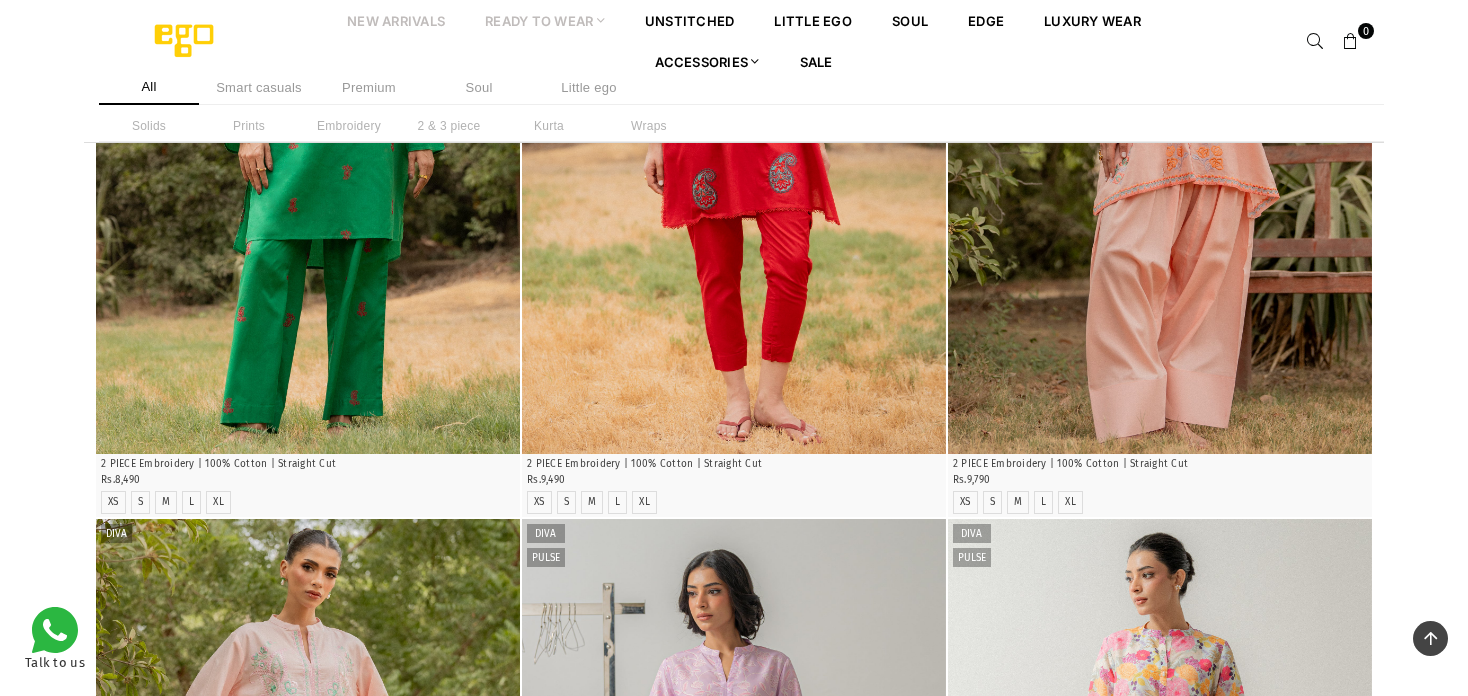 click on "New Arrivals" at bounding box center [396, 20] 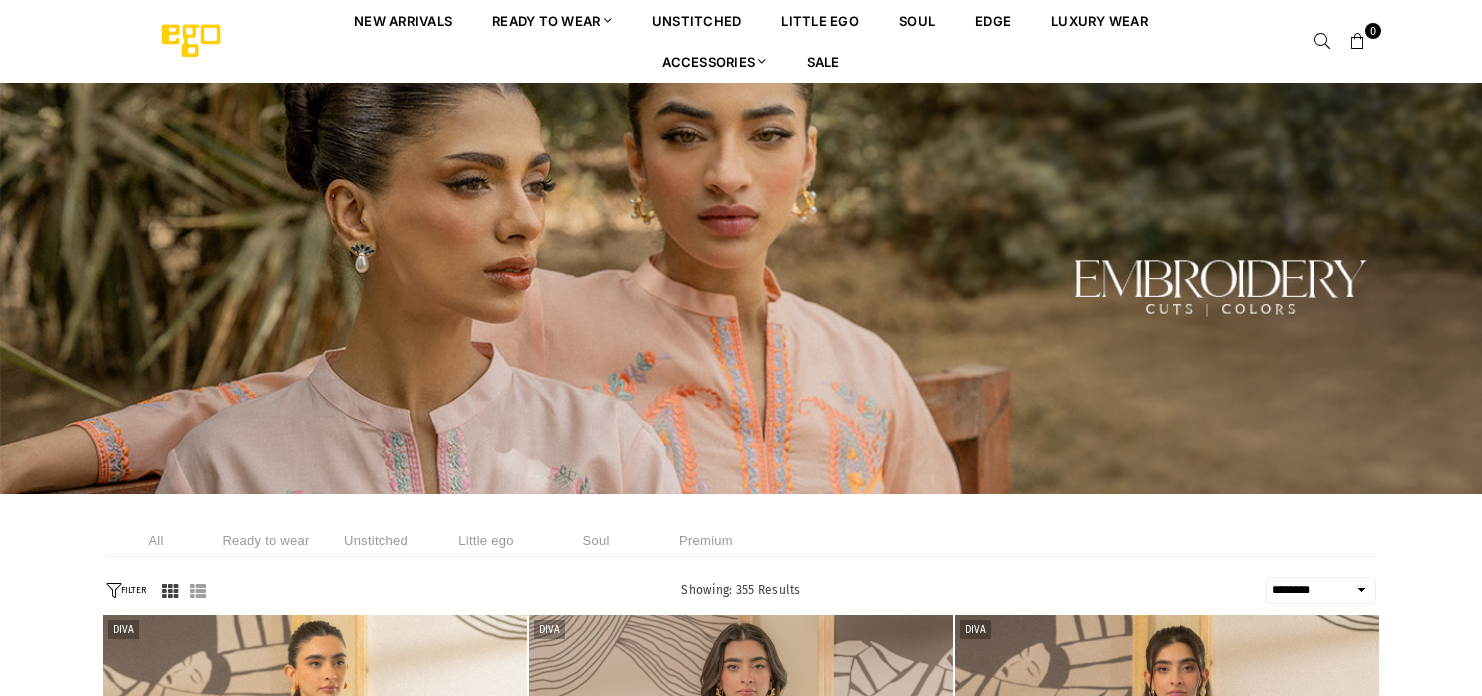 select on "******" 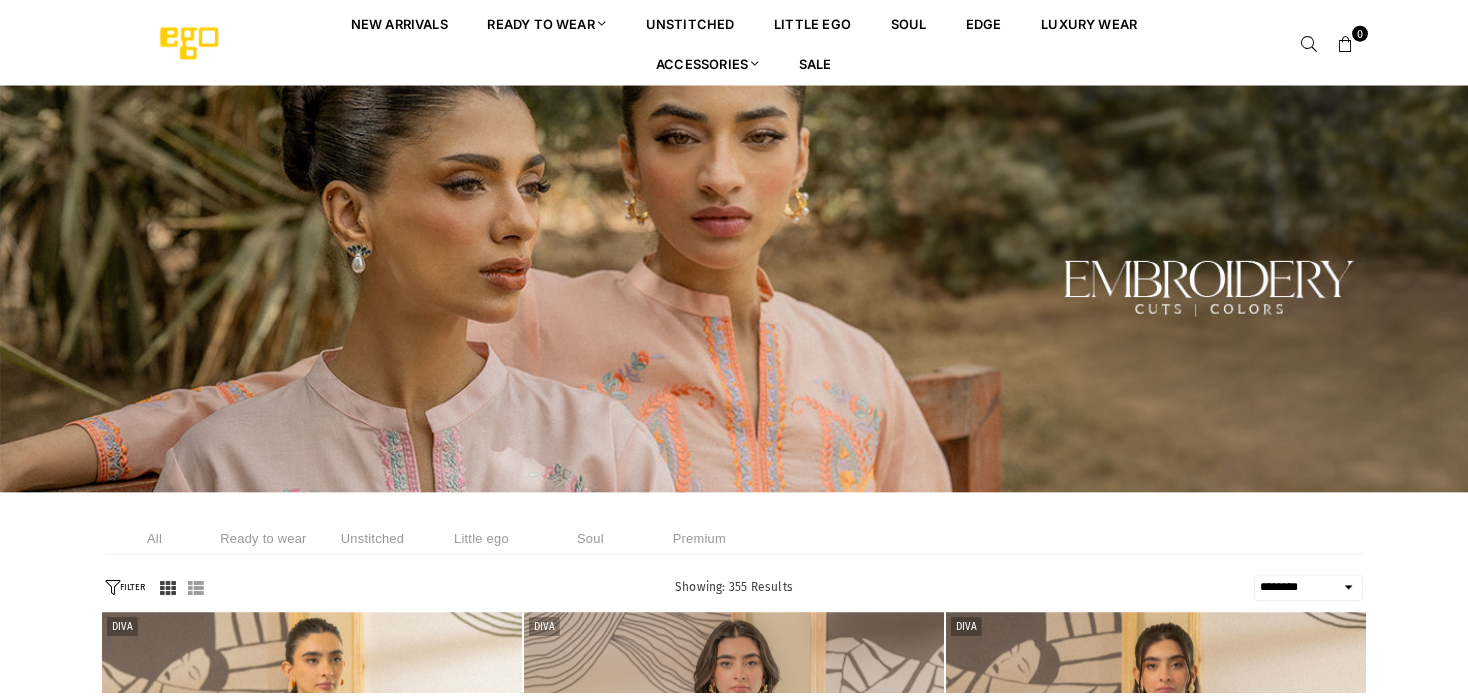 scroll, scrollTop: 0, scrollLeft: 0, axis: both 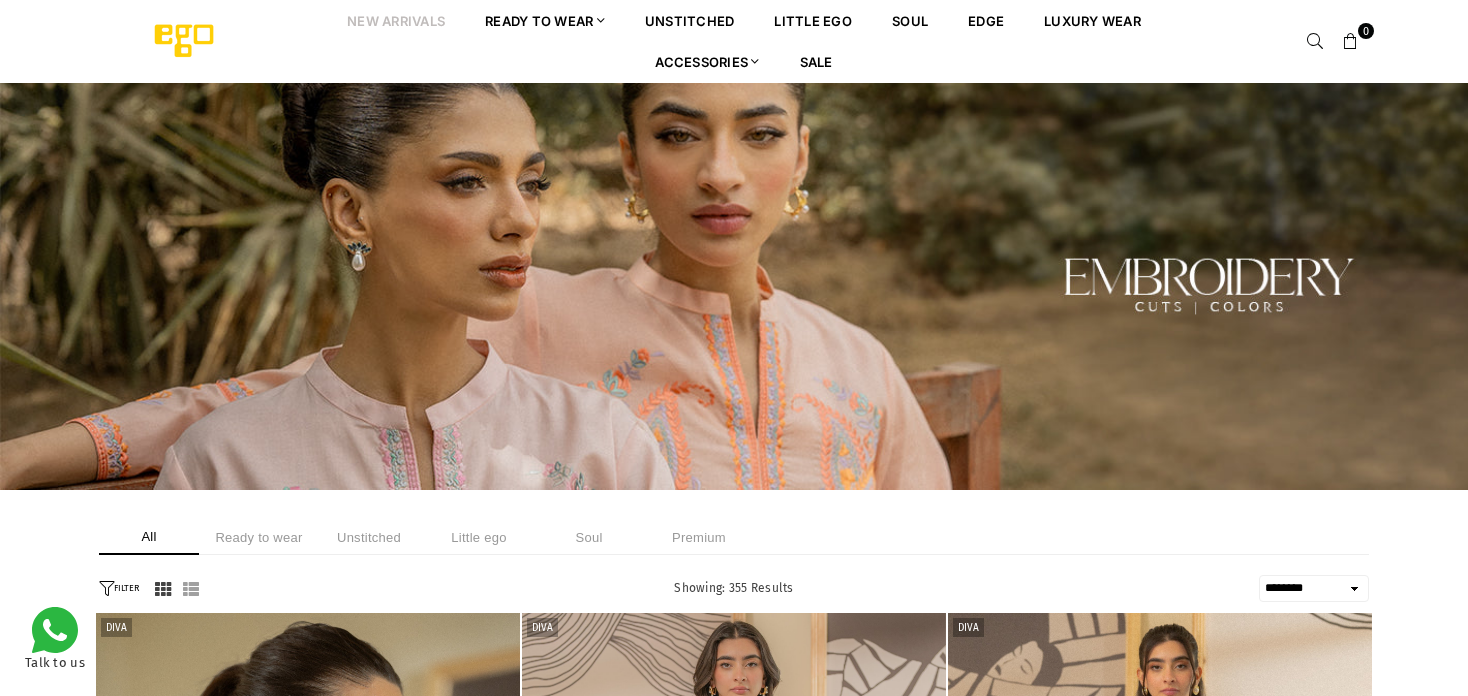 click on "New Arrivals" at bounding box center (396, 20) 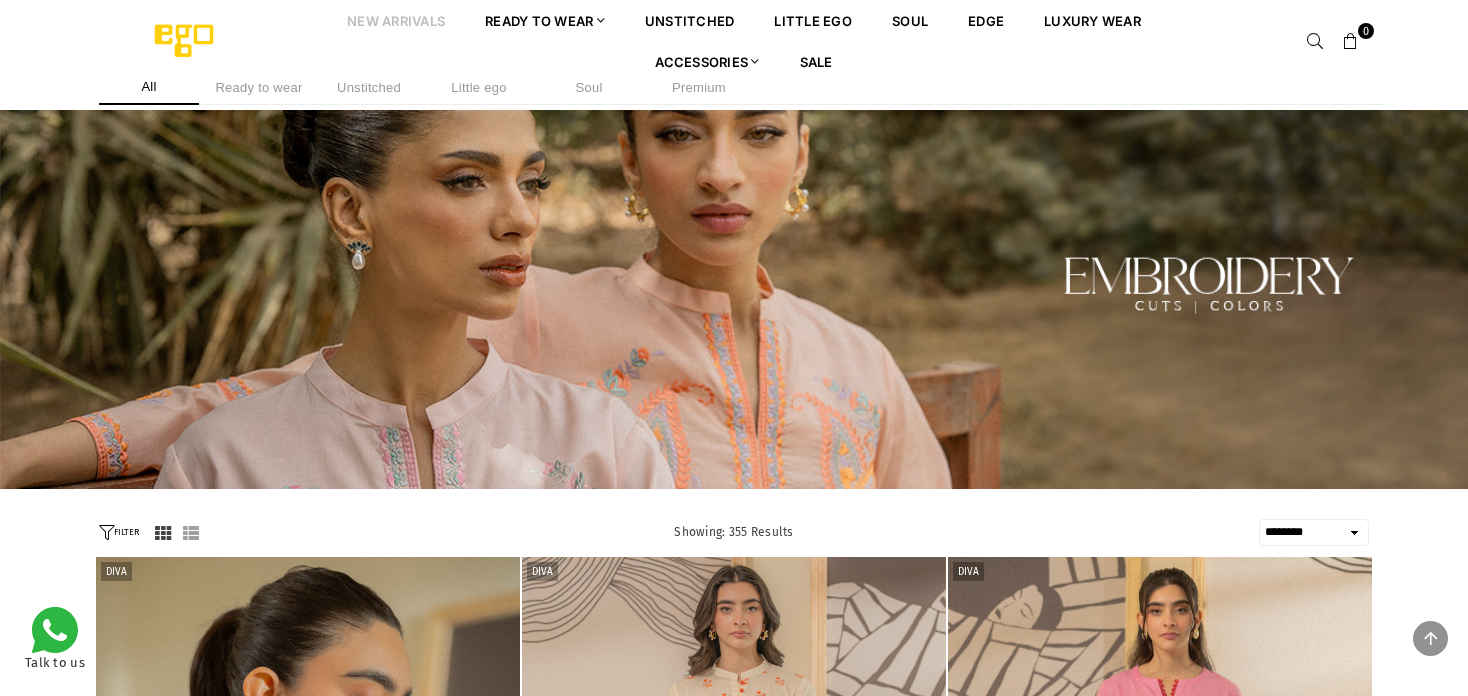 select on "******" 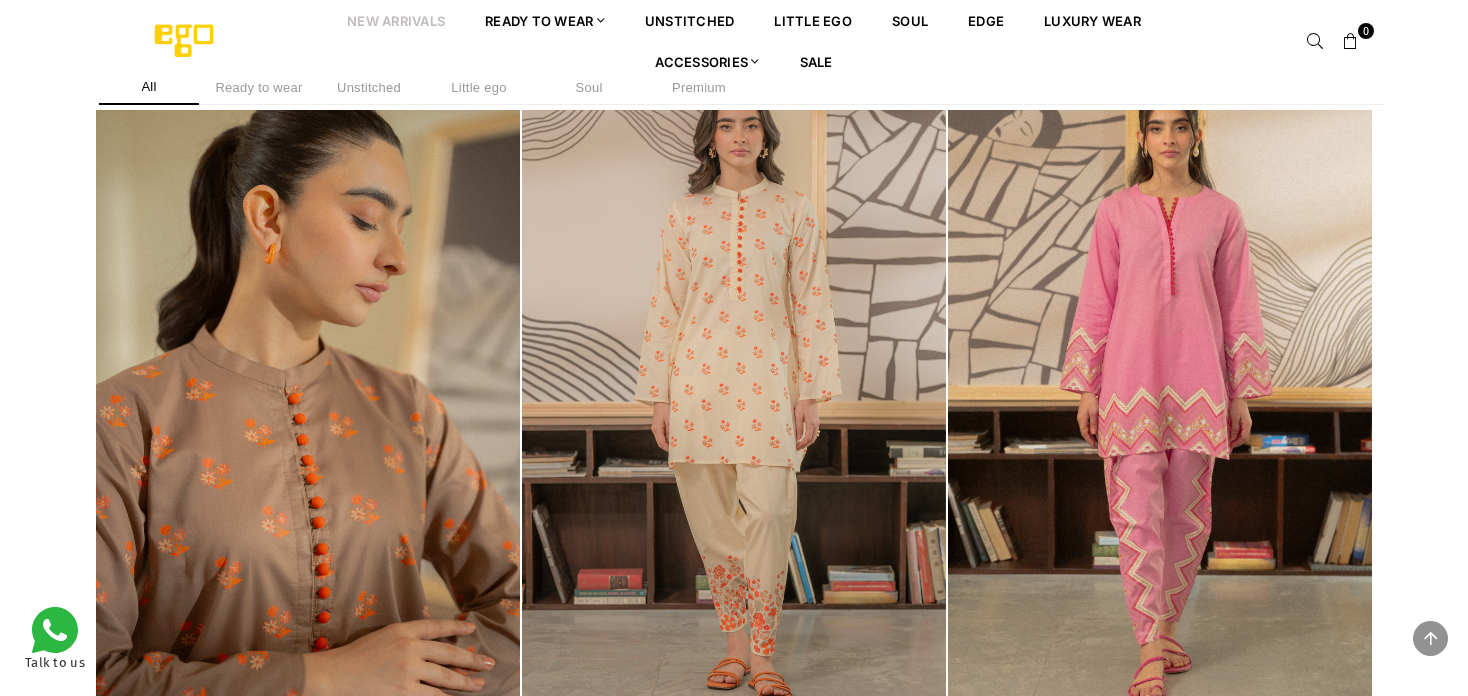 scroll, scrollTop: 0, scrollLeft: 0, axis: both 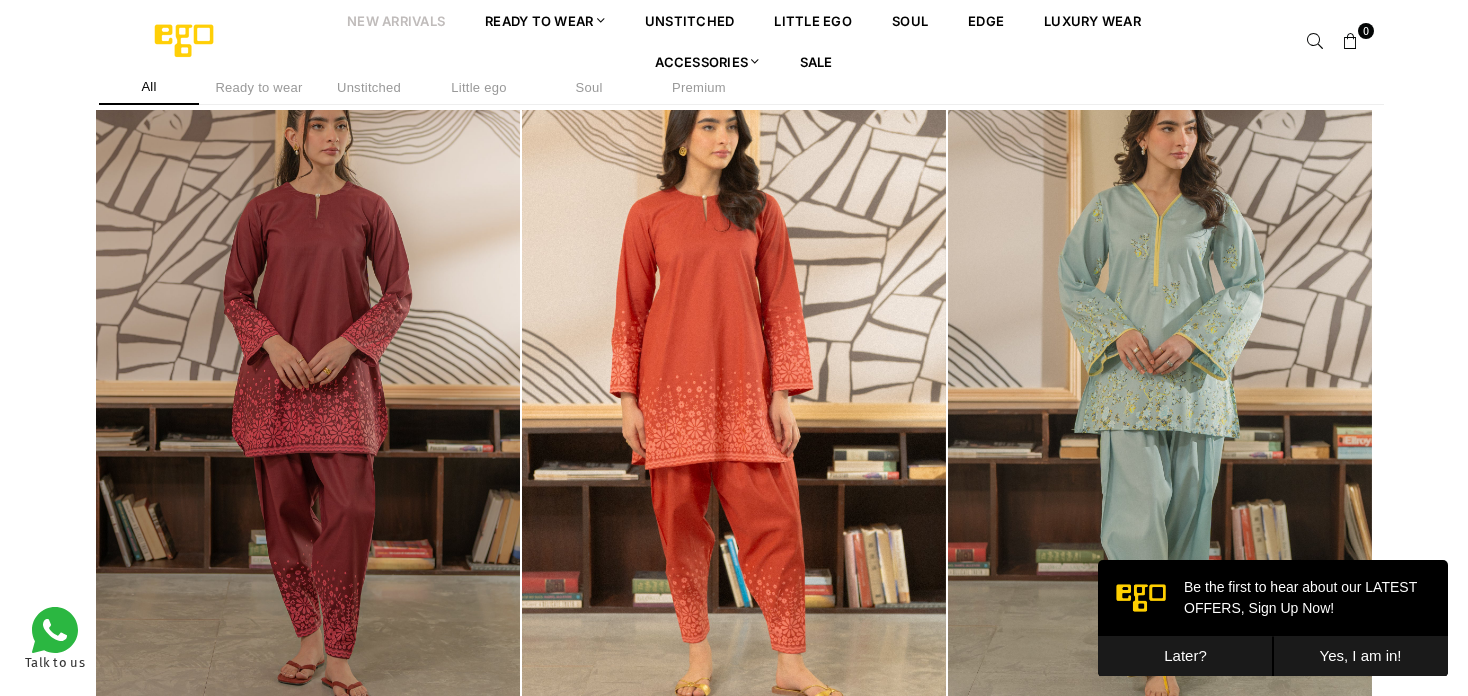 click on "Later?" at bounding box center [1185, 656] 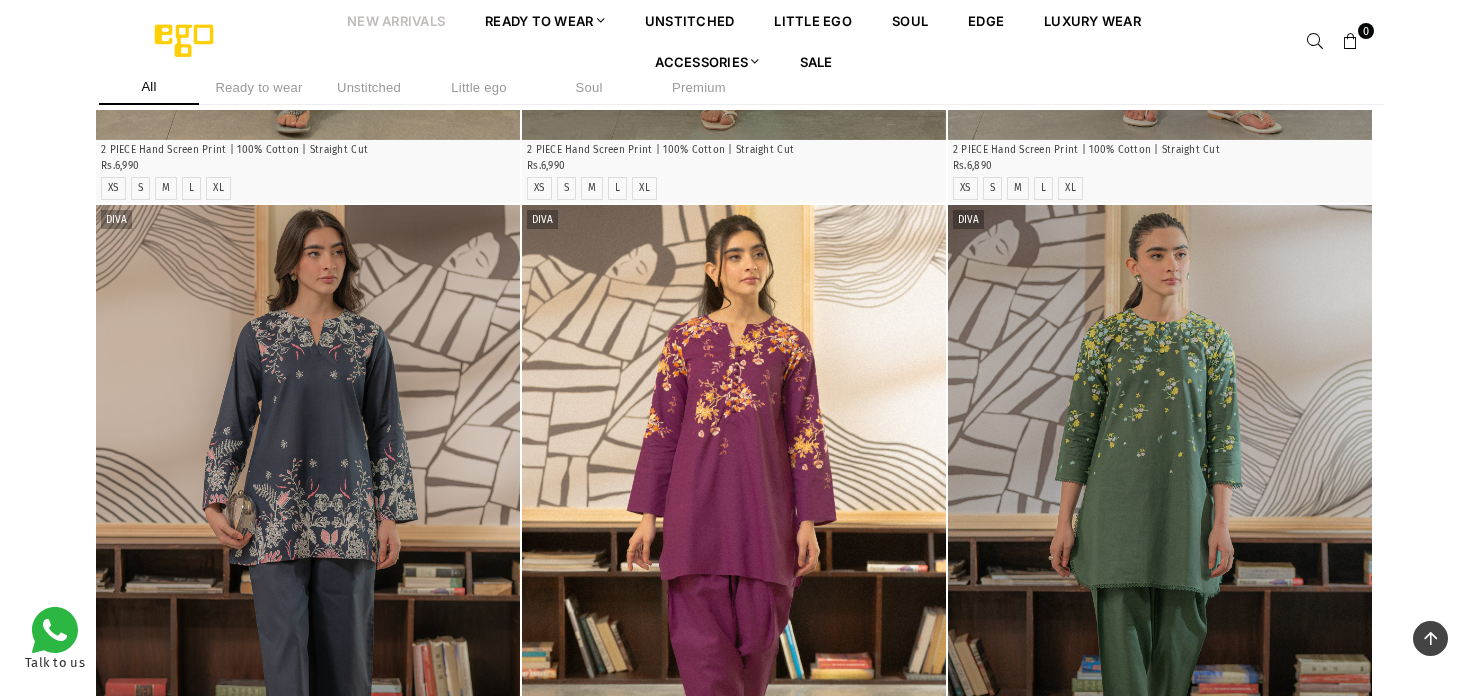 scroll, scrollTop: 3382, scrollLeft: 0, axis: vertical 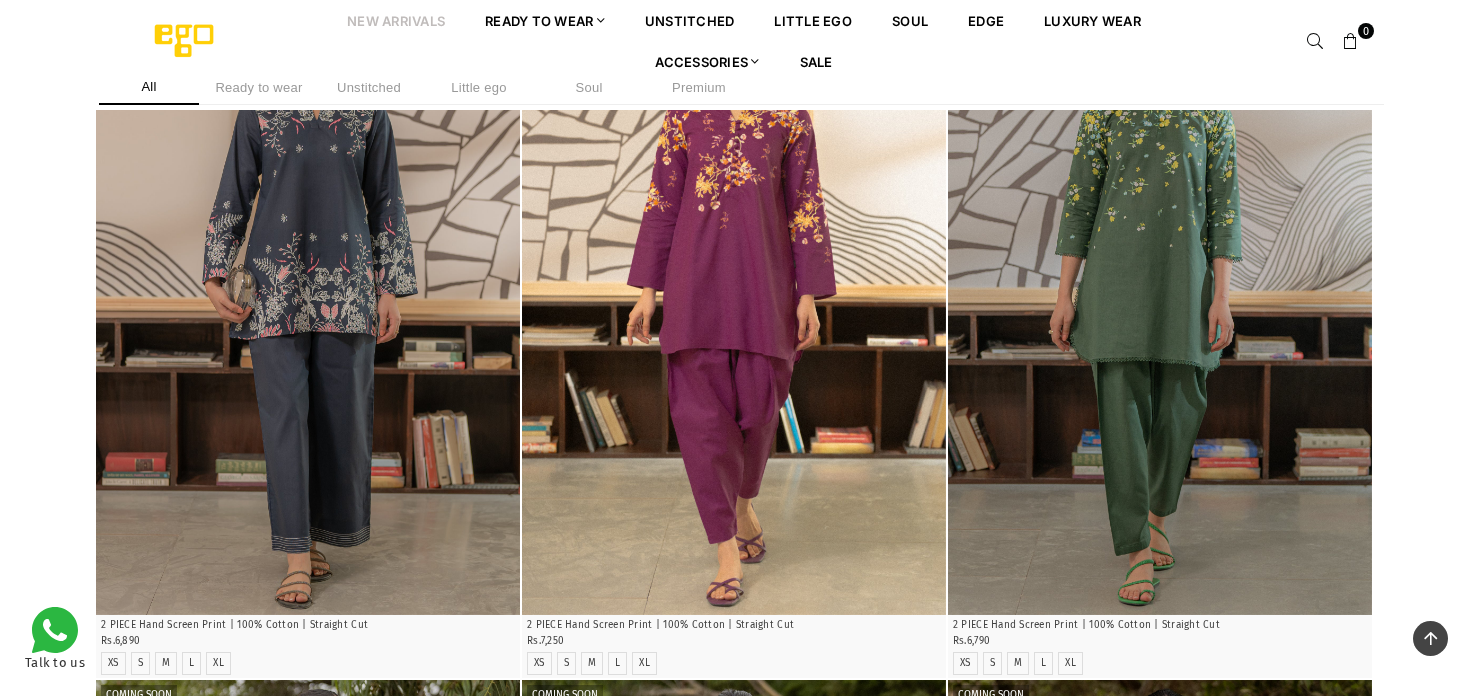 click on "New Arrivals" at bounding box center (396, 20) 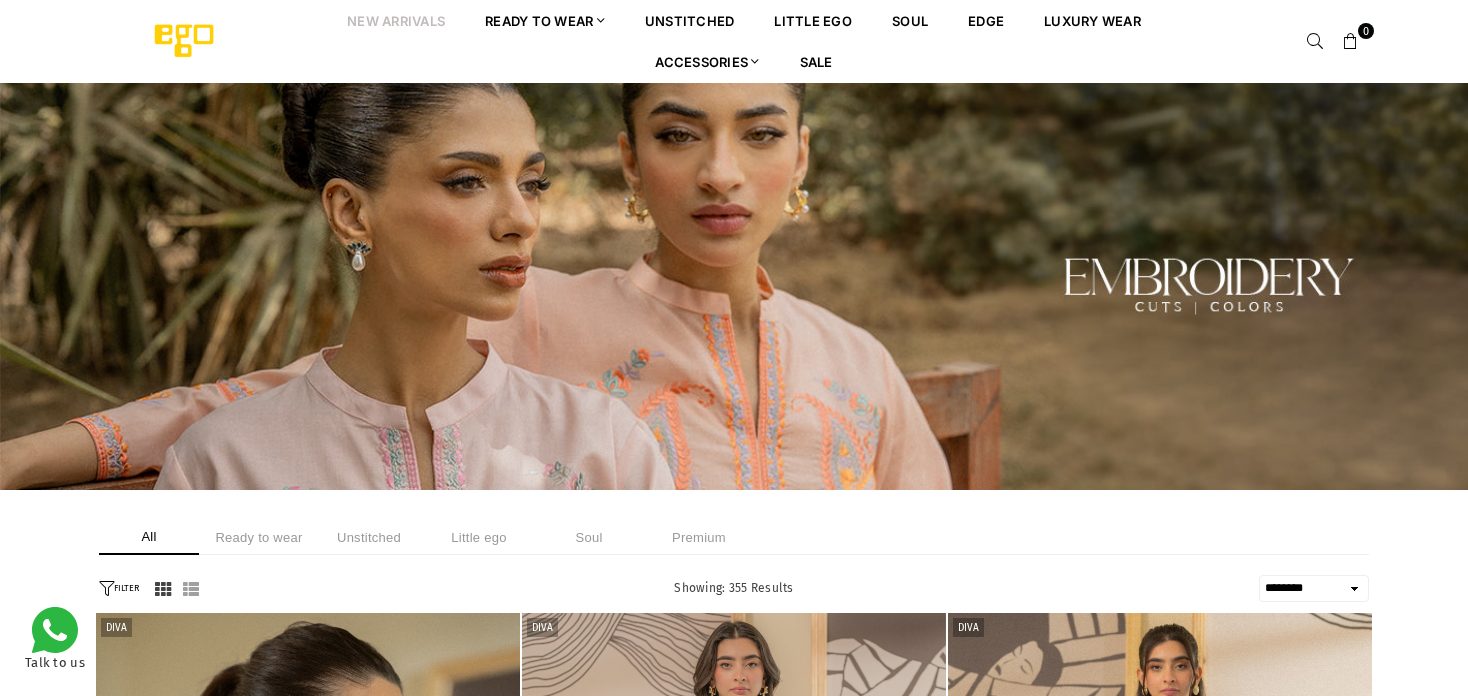 select on "******" 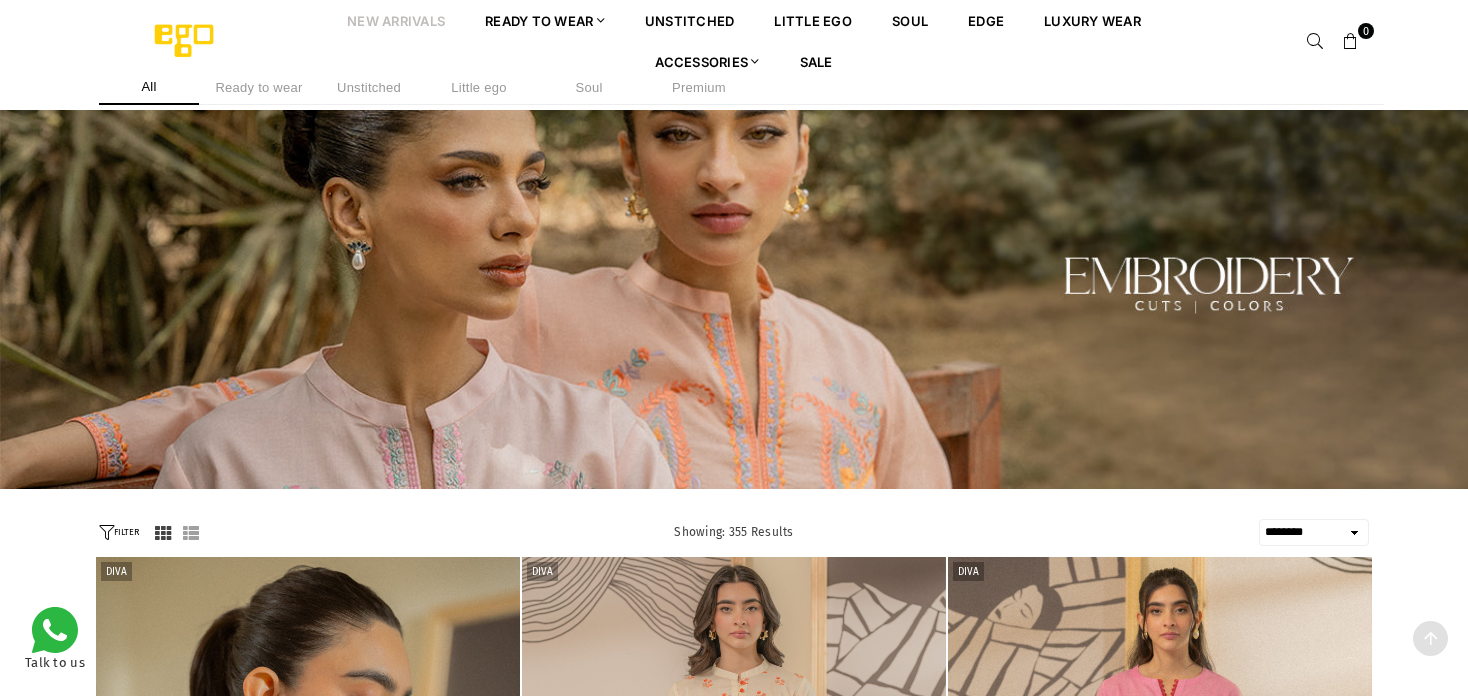 select on "******" 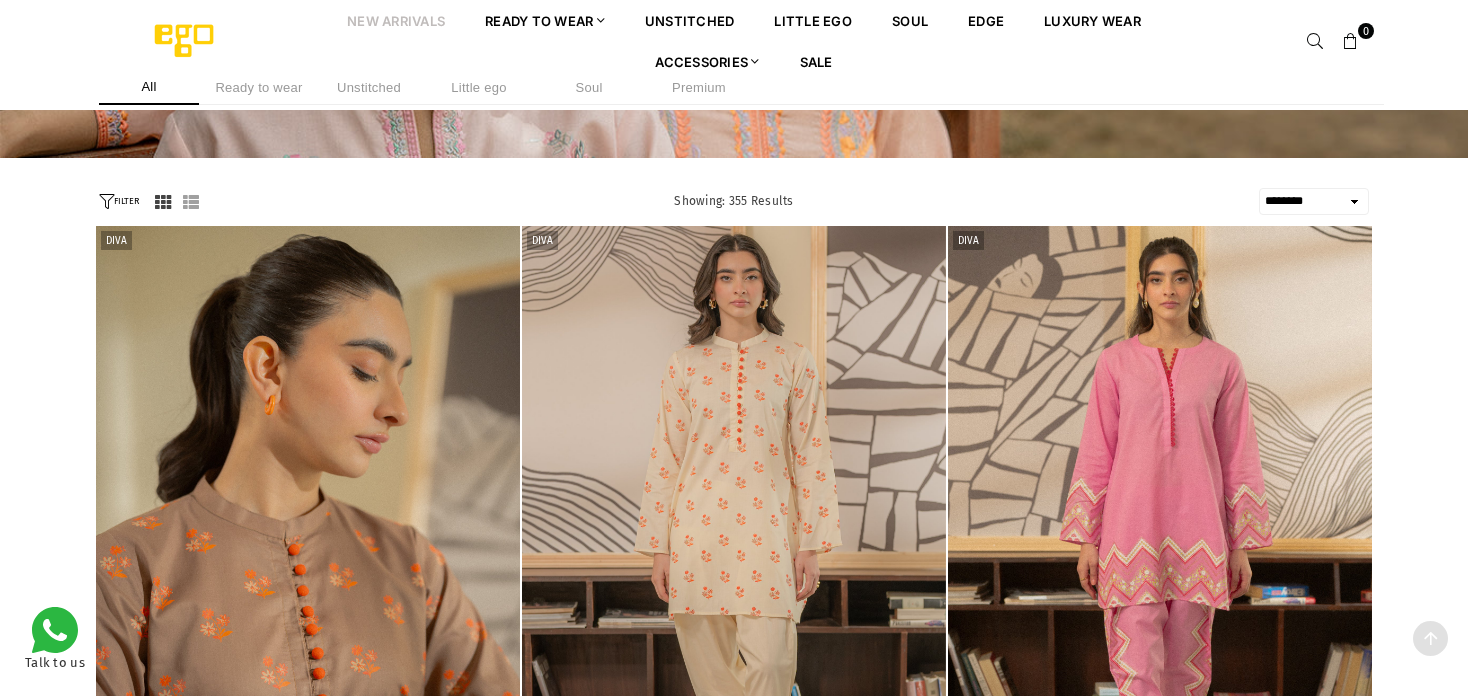 scroll, scrollTop: 0, scrollLeft: 0, axis: both 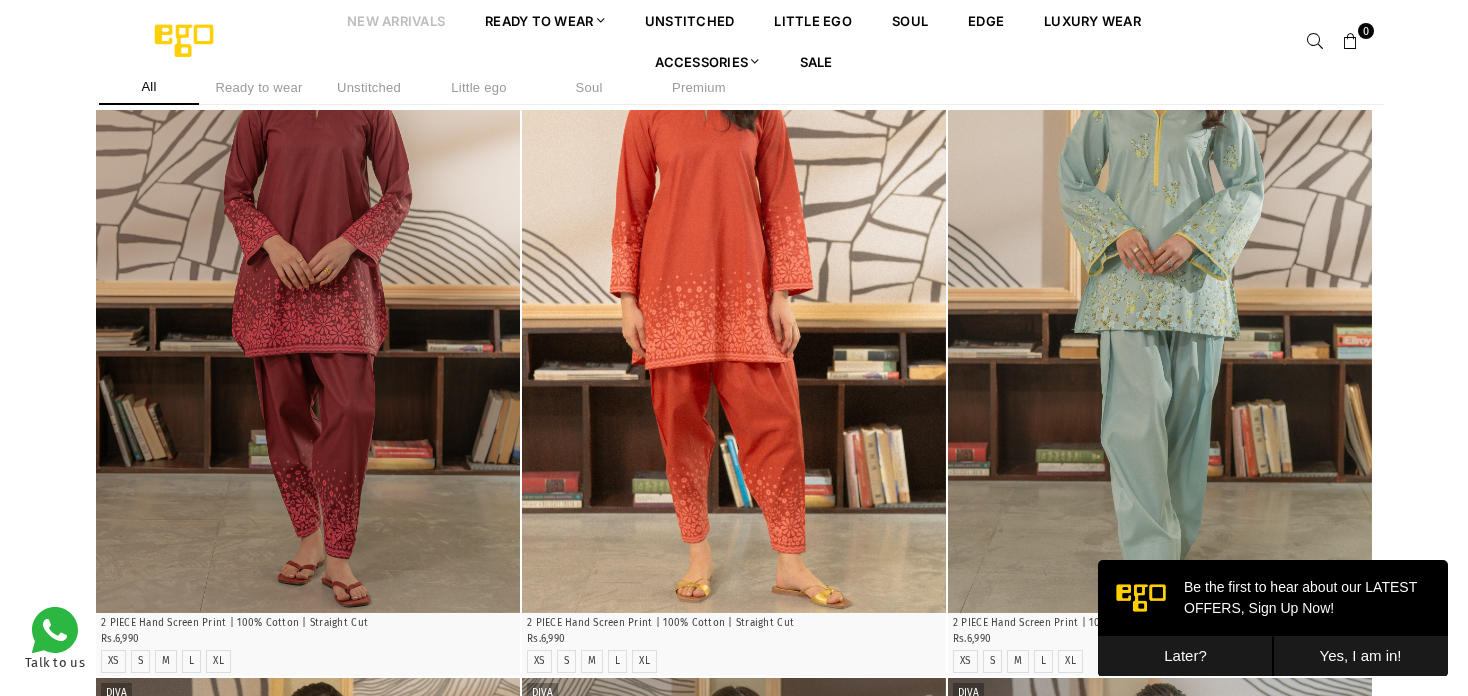 click on "Later?" at bounding box center (1185, 656) 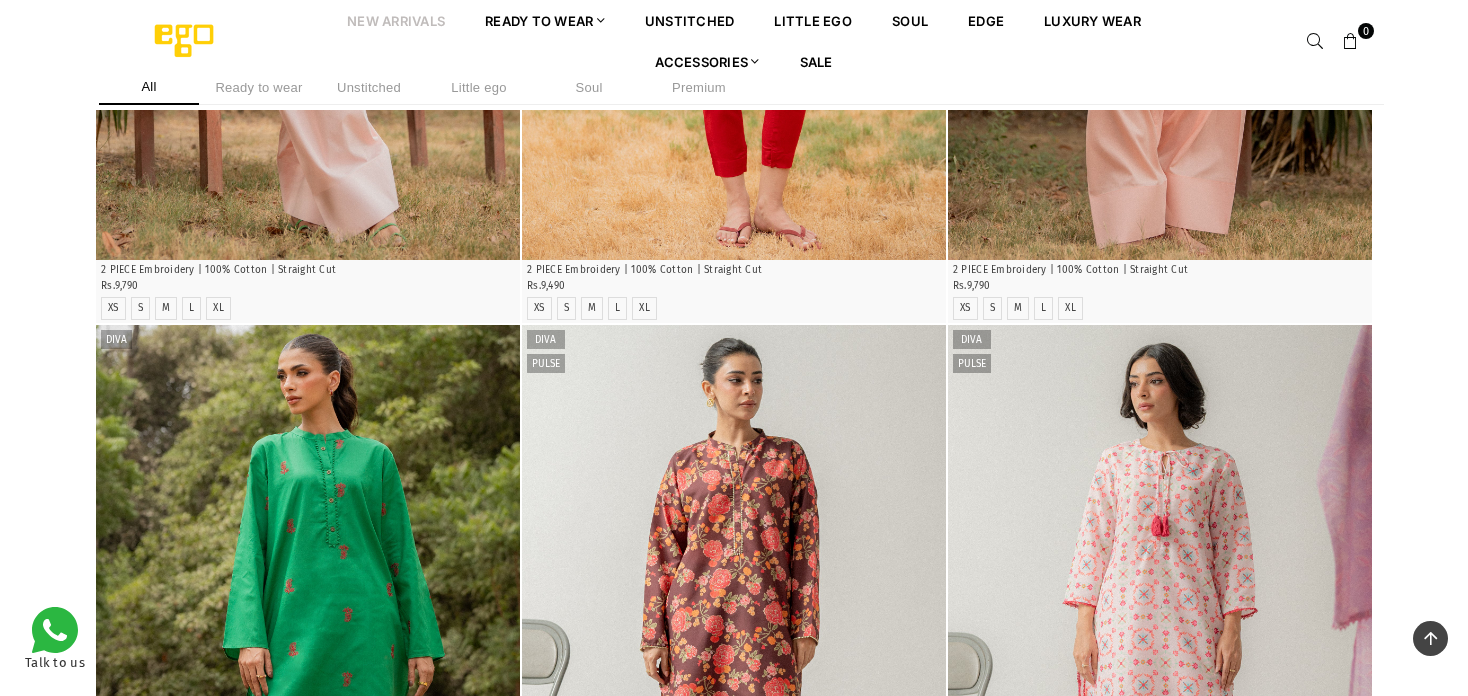 scroll, scrollTop: 4682, scrollLeft: 0, axis: vertical 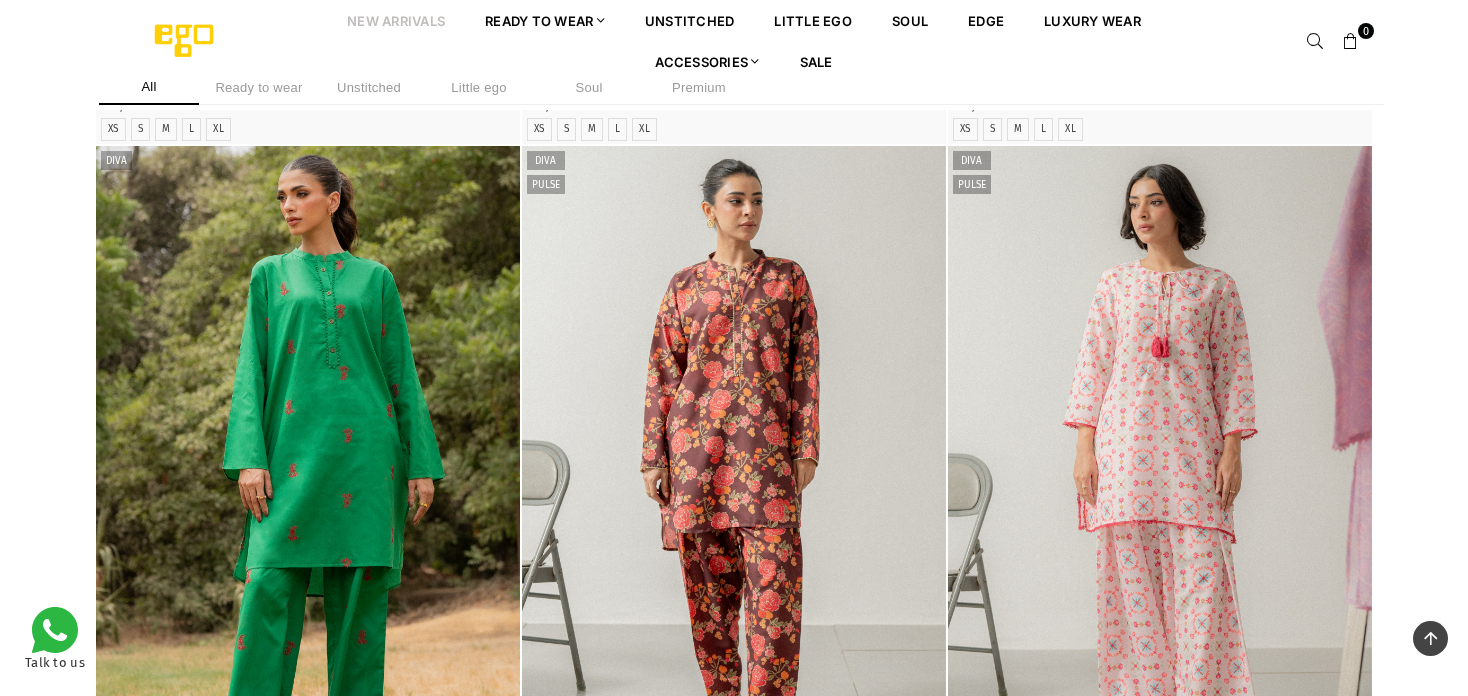 click at bounding box center (734, -237) 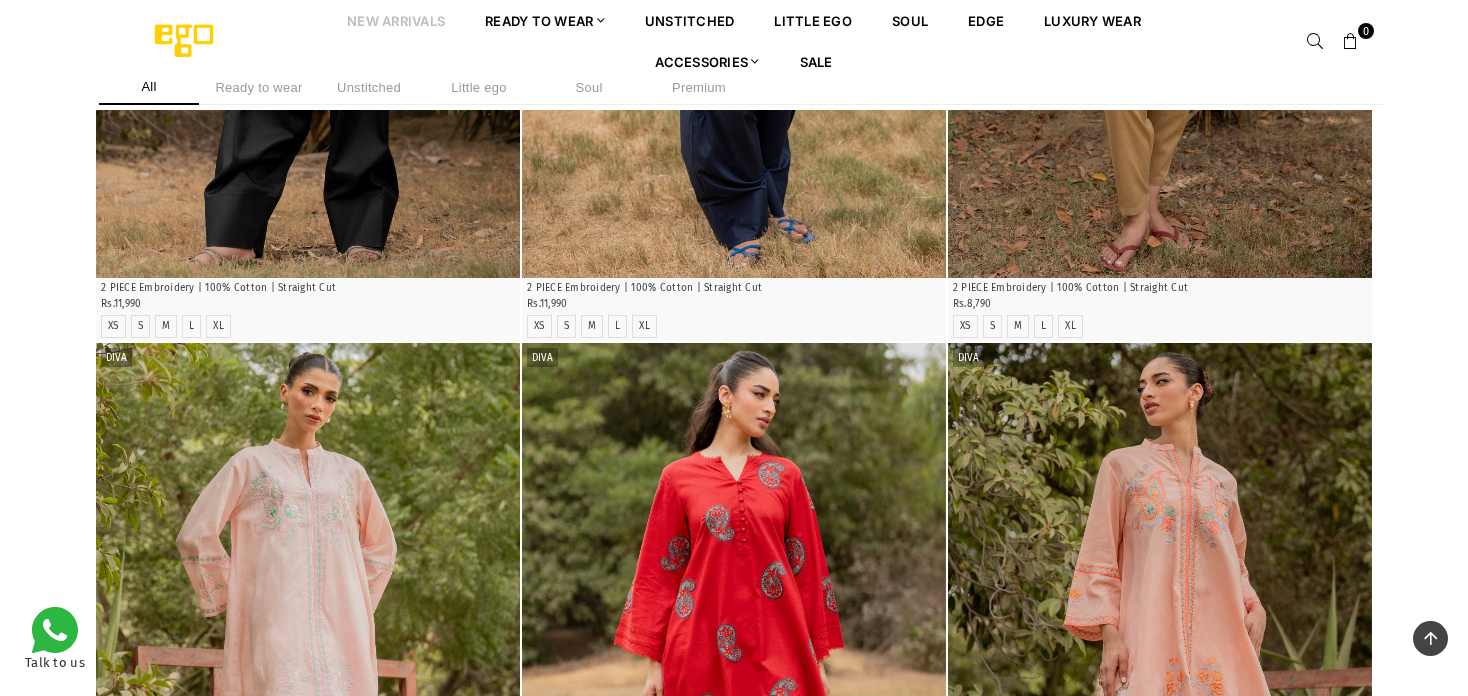 scroll, scrollTop: 3782, scrollLeft: 0, axis: vertical 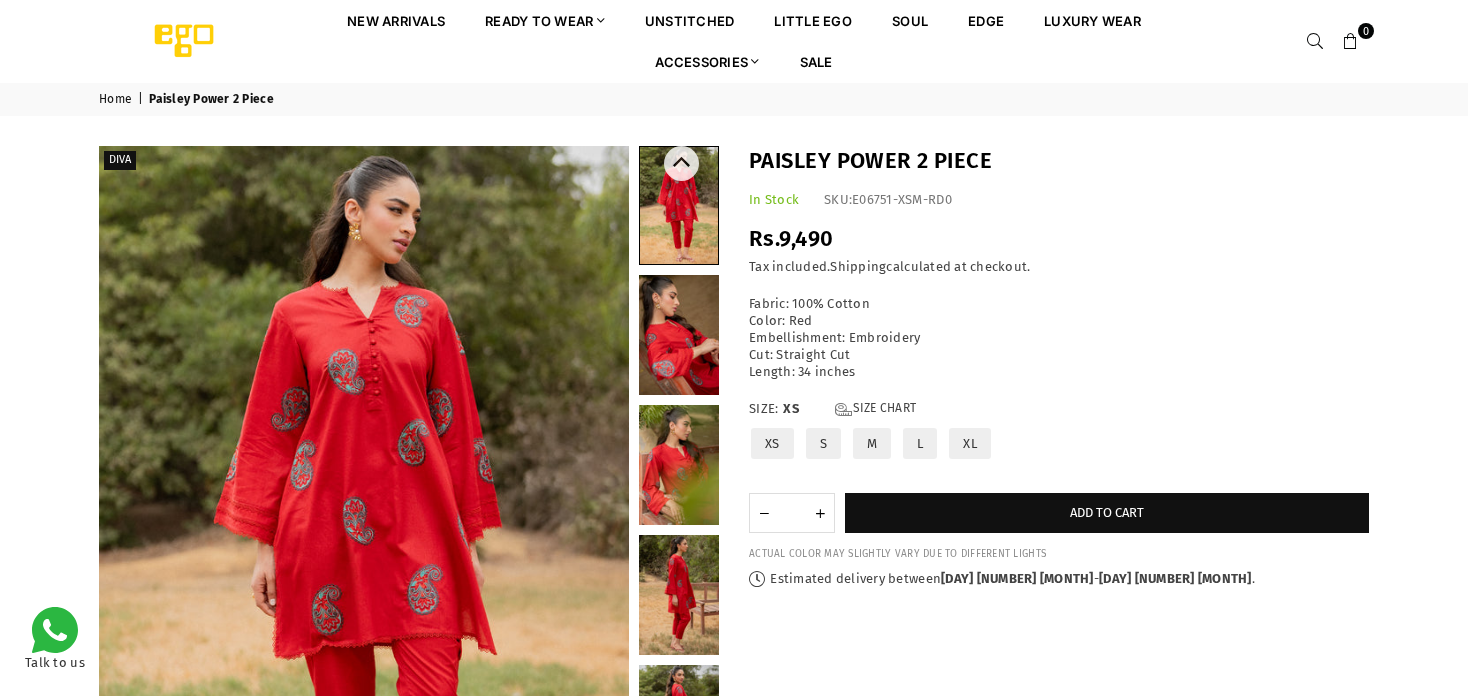 click at bounding box center [679, 205] 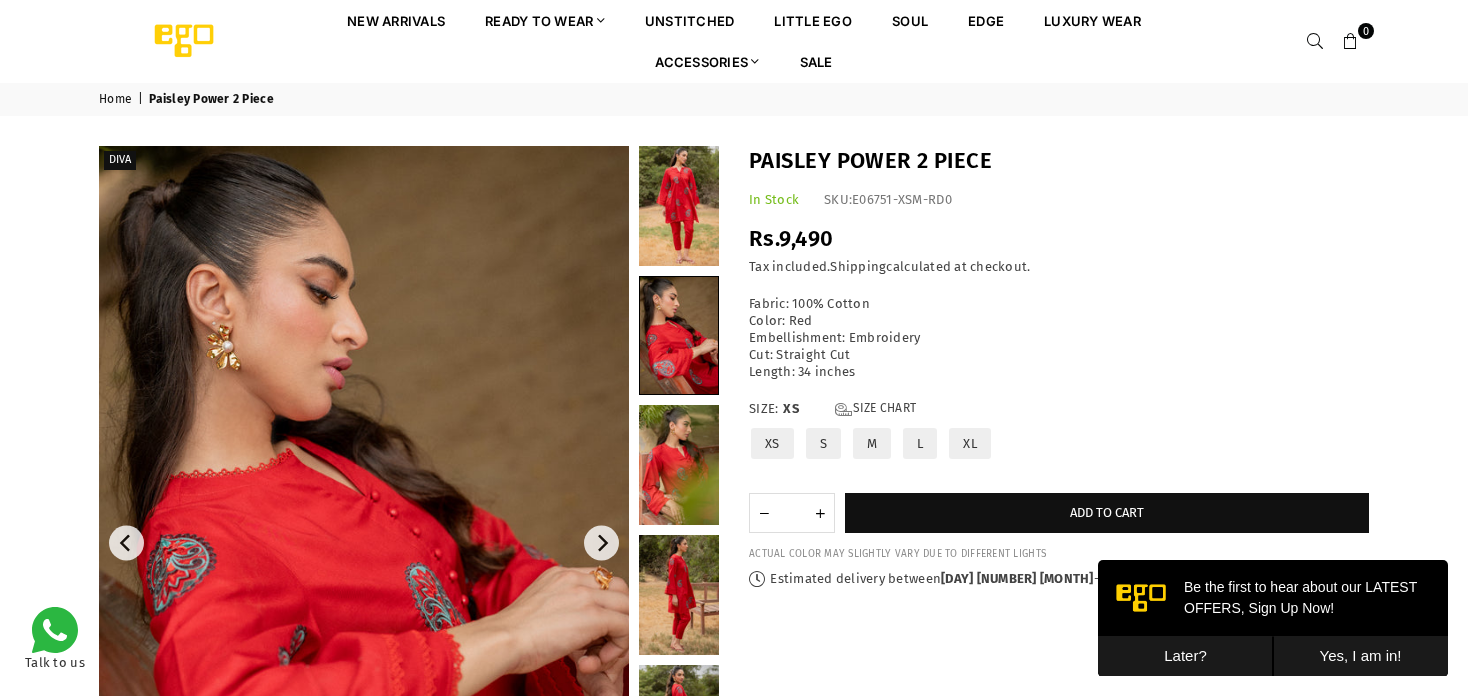scroll, scrollTop: 0, scrollLeft: 0, axis: both 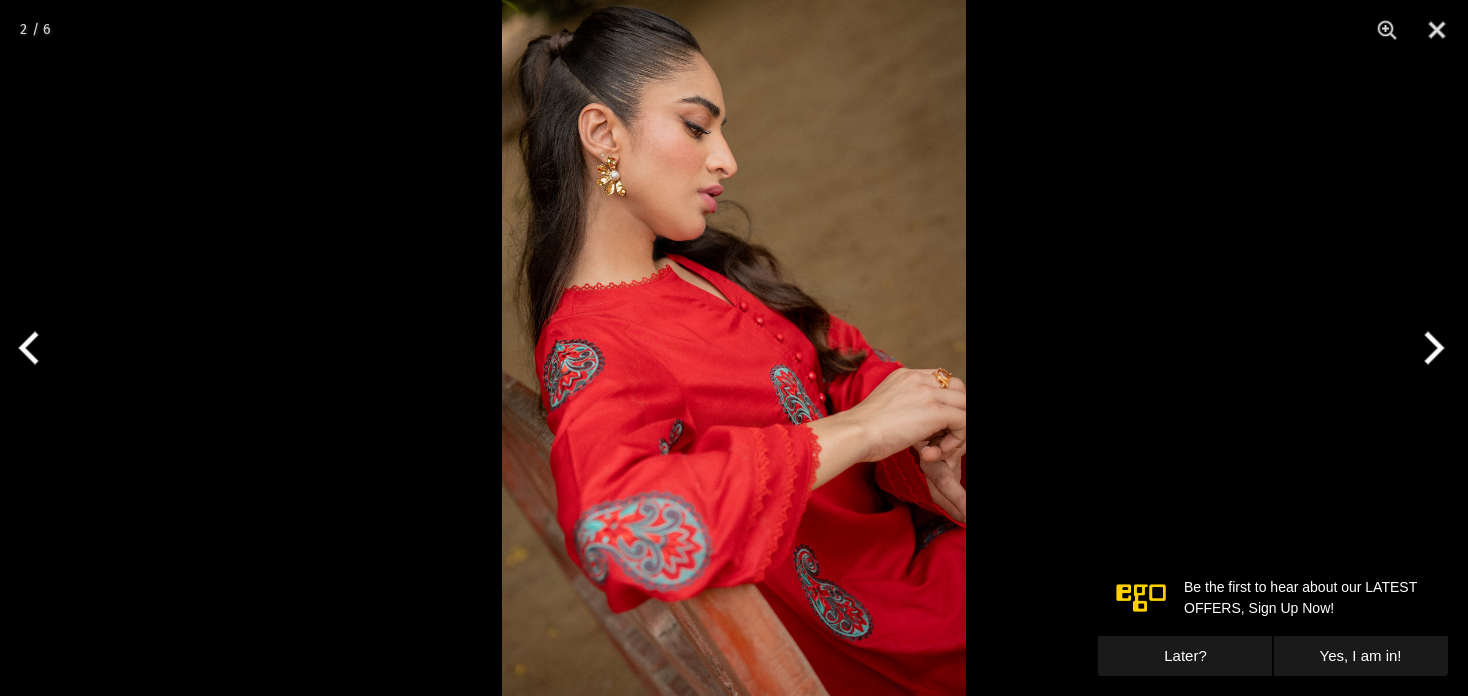 click at bounding box center [734, 348] 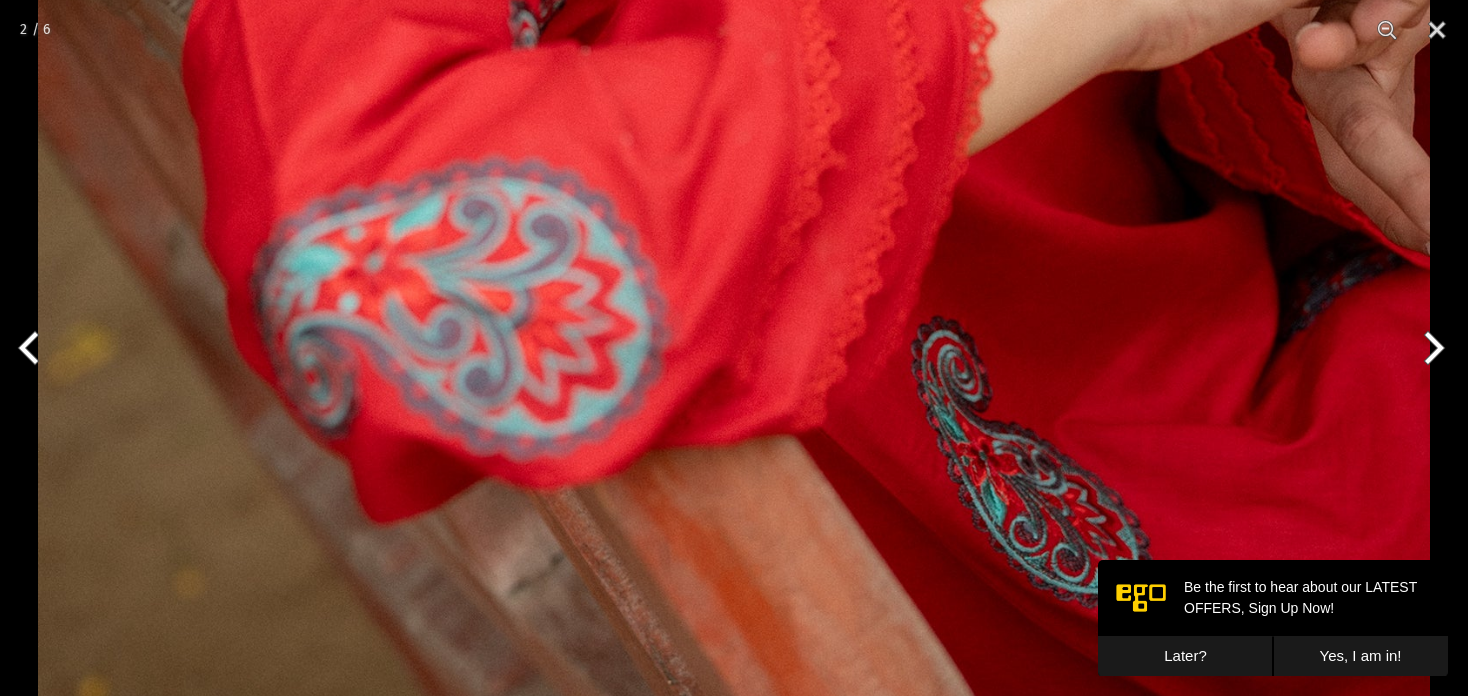 click at bounding box center [734, -272] 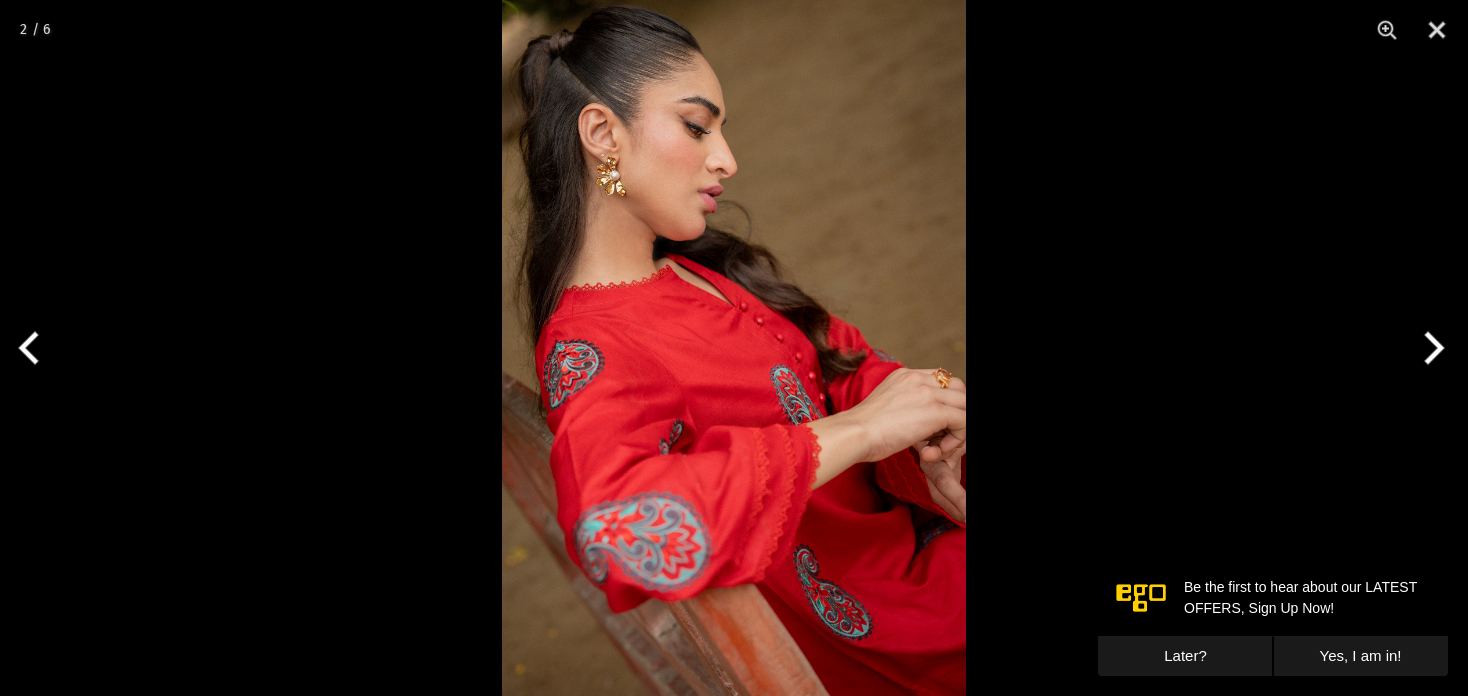 click at bounding box center (734, 348) 